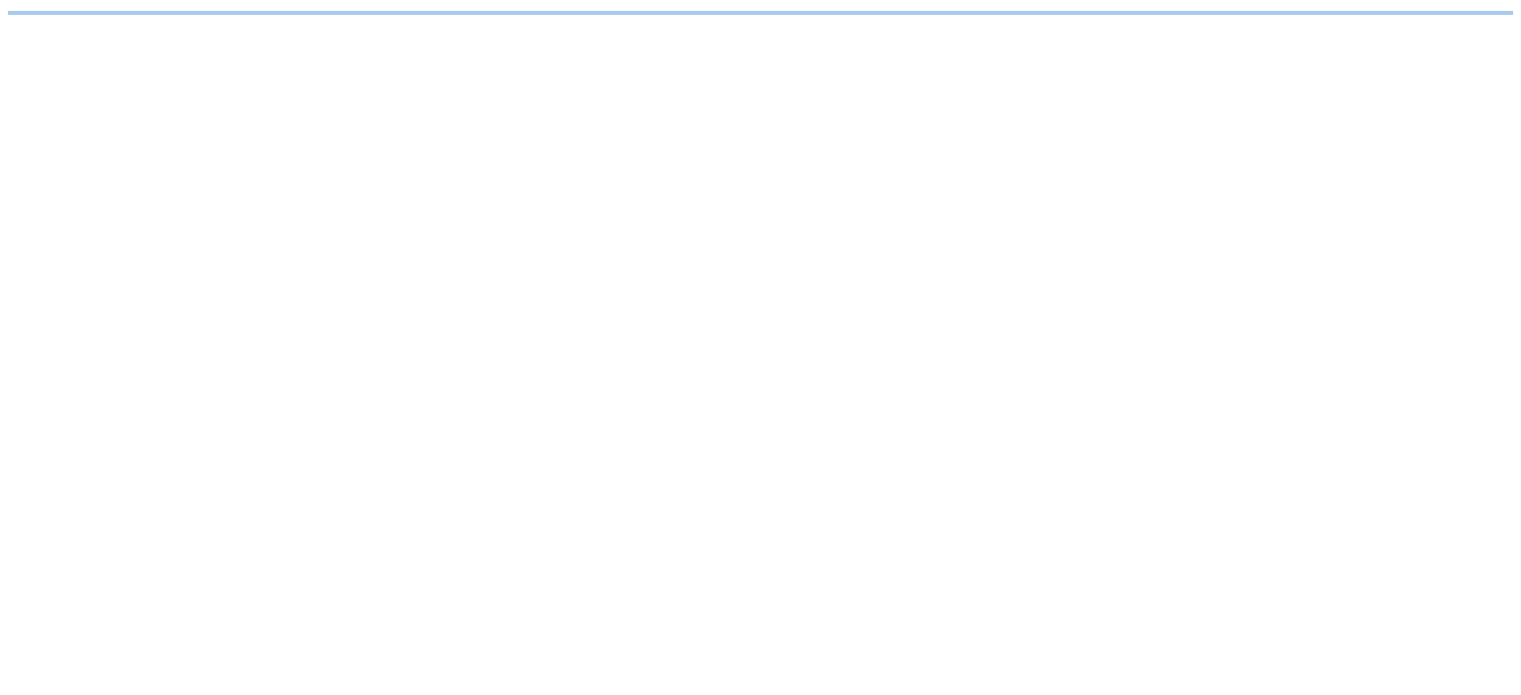 scroll, scrollTop: 0, scrollLeft: 0, axis: both 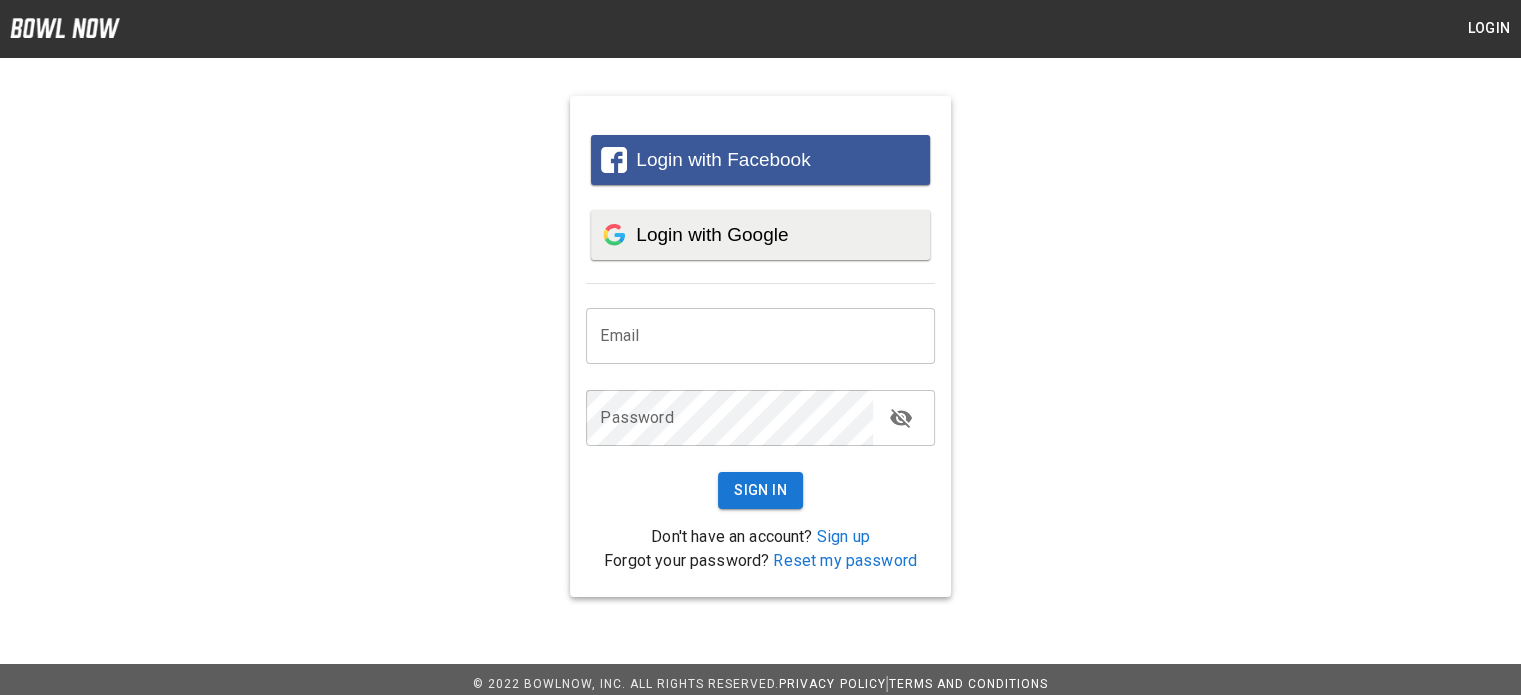 click on "Login with Google" at bounding box center (712, 234) 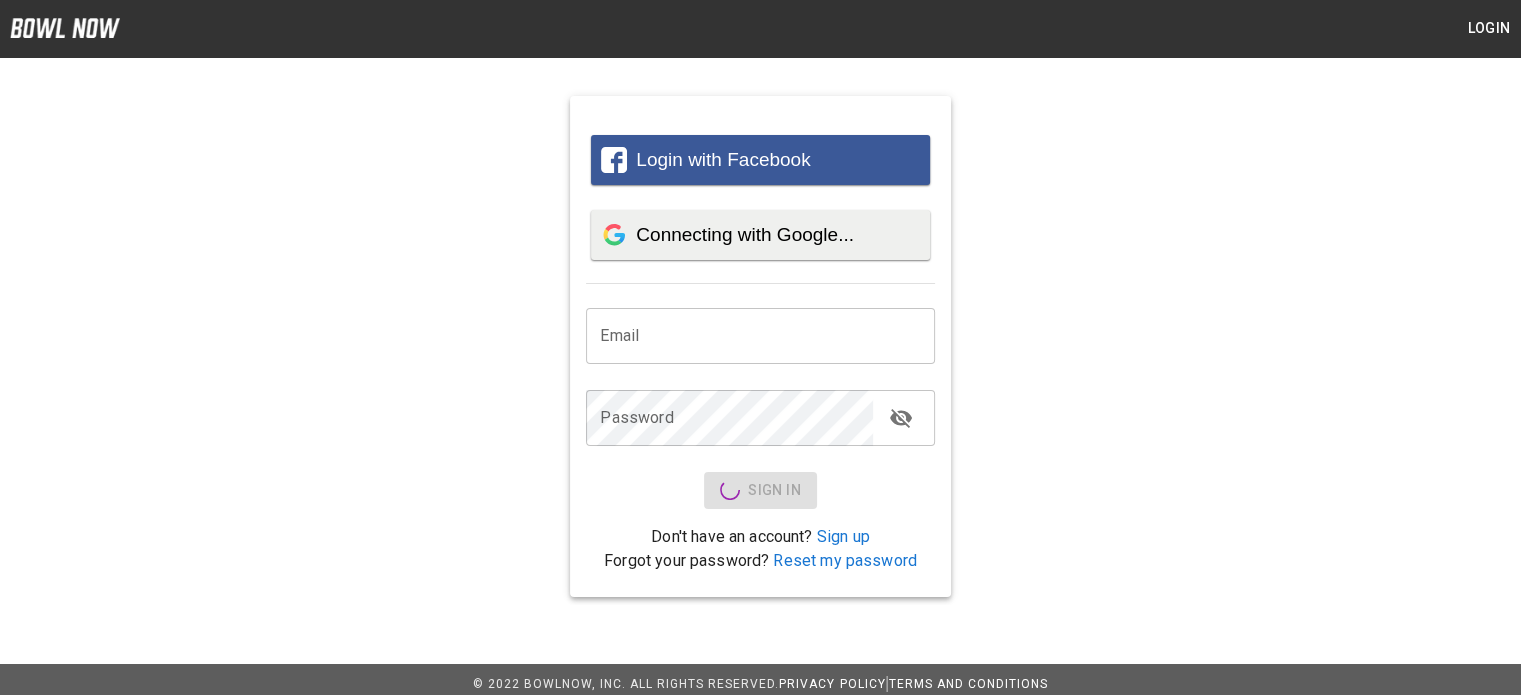 click on "Connecting with Google..." at bounding box center (745, 234) 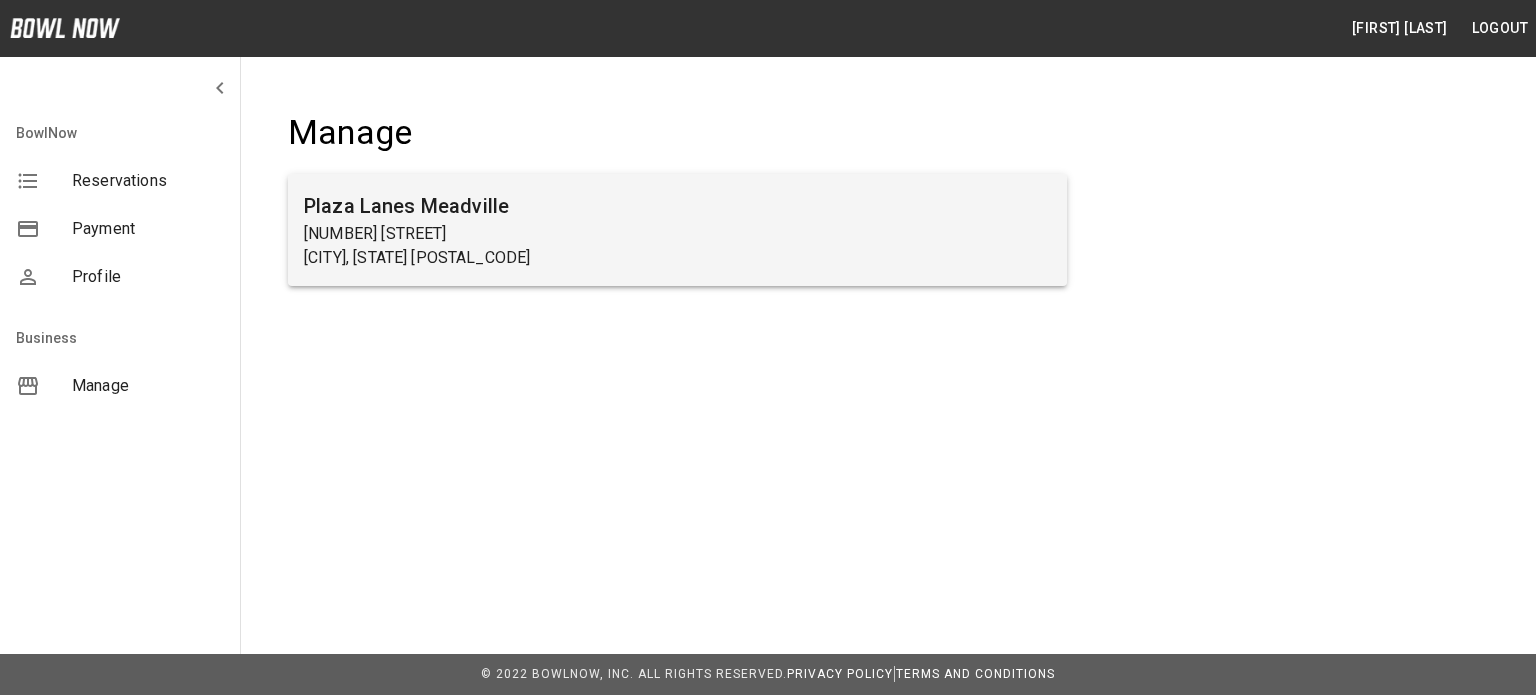 click on "Plaza Lanes Meadville" at bounding box center (677, 206) 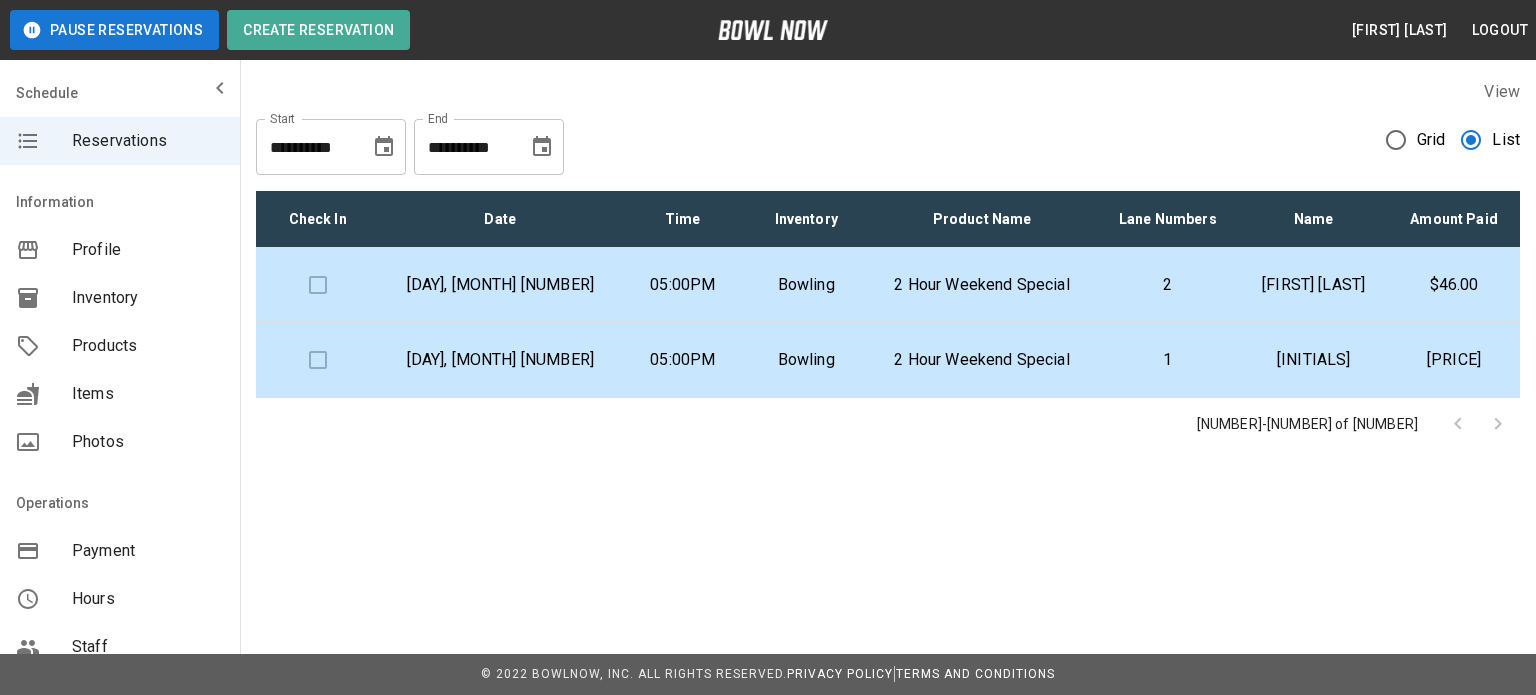 click on "Inventory" at bounding box center (148, 298) 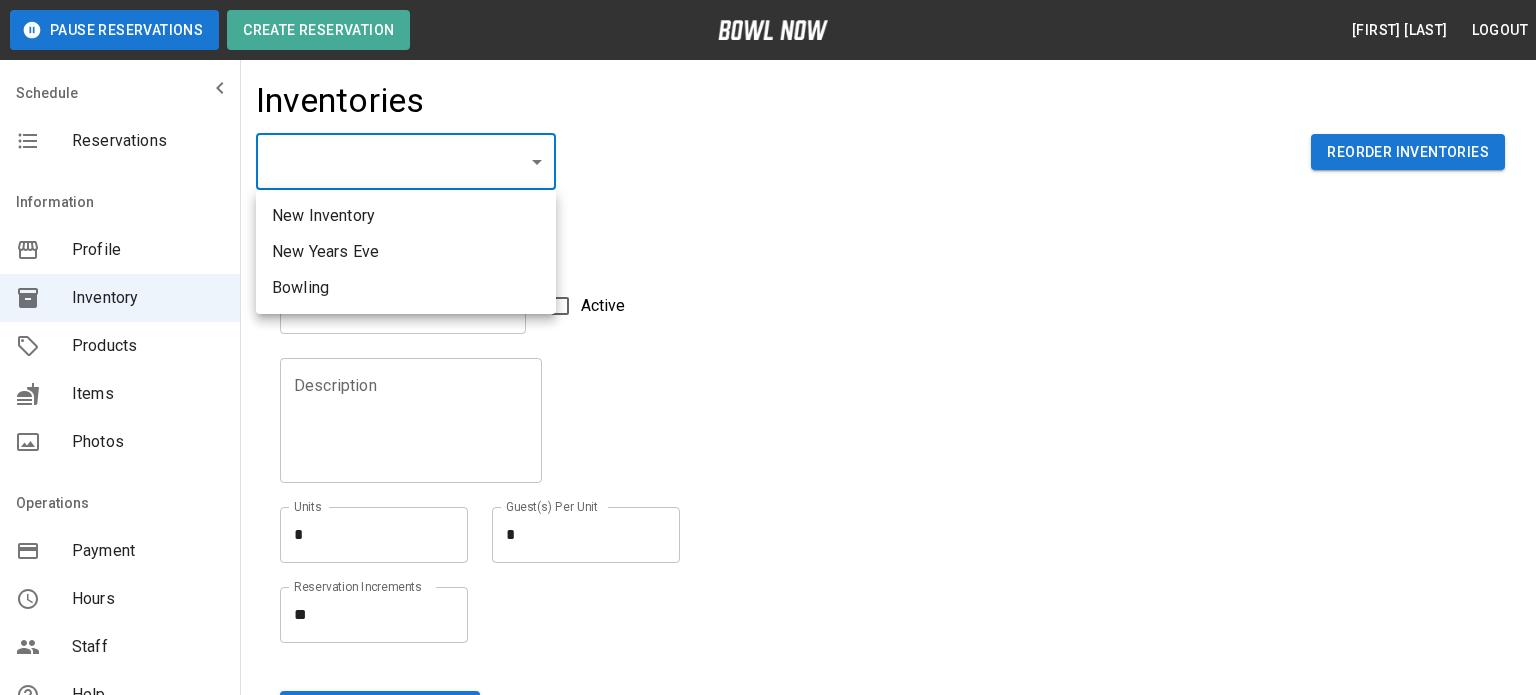 click on "Pause Reservations Create Reservation [FIRST] [LAST] Logout Schedule Reservations Information Profile Inventory Products Items Photos Operations Payment Hours Staff Help Reports Integrations Contacts User Account Inventories ​ ​ Reorder Inventories Details Name Name Active Description Description Units * * Units Guest(s) Per Unit * * Guest(s) Per Unit Reservation Increments ** * Reservation Increments Create © 2022 BowlNow, Inc. All Rights Reserved. Privacy Policy   |   Terms and Conditions /businesses/[BUSINESS_ID]/inventories [FIRST] [LAST] Logout Reservations Profile Inventory Products Items Photos Payment Hours Staff Help Reports Integrations Contacts Account New Inventory New Years Eve Bowling" at bounding box center [768, 1553] 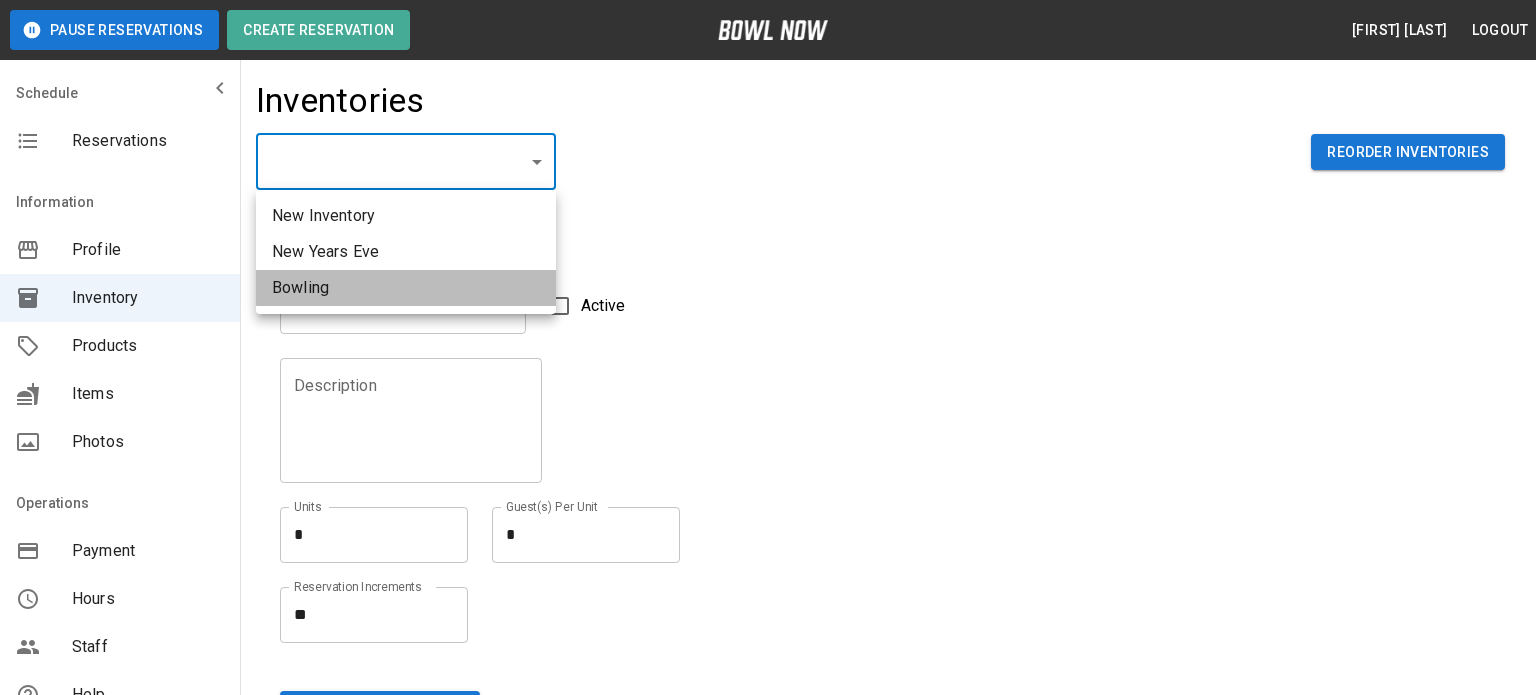 click on "Bowling" at bounding box center [406, 288] 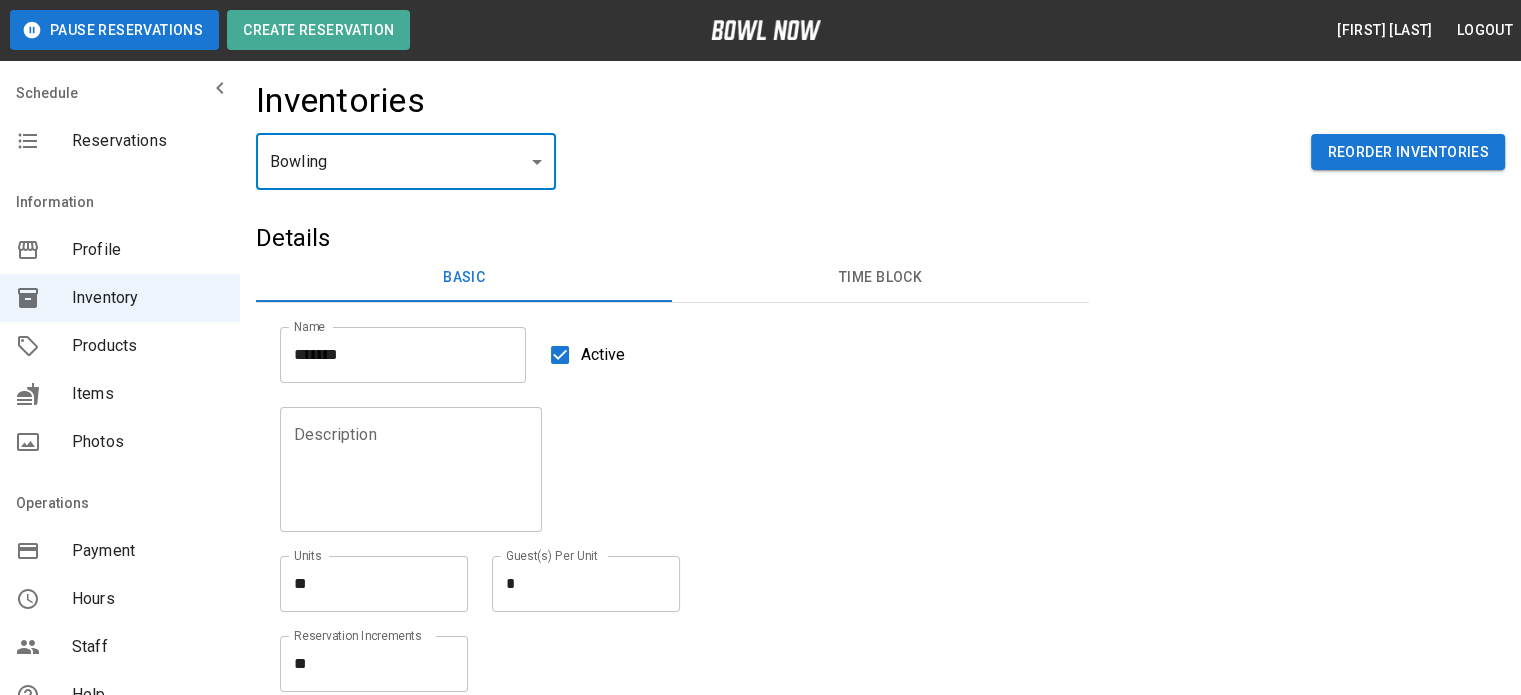 click on "Time Block" at bounding box center [880, 278] 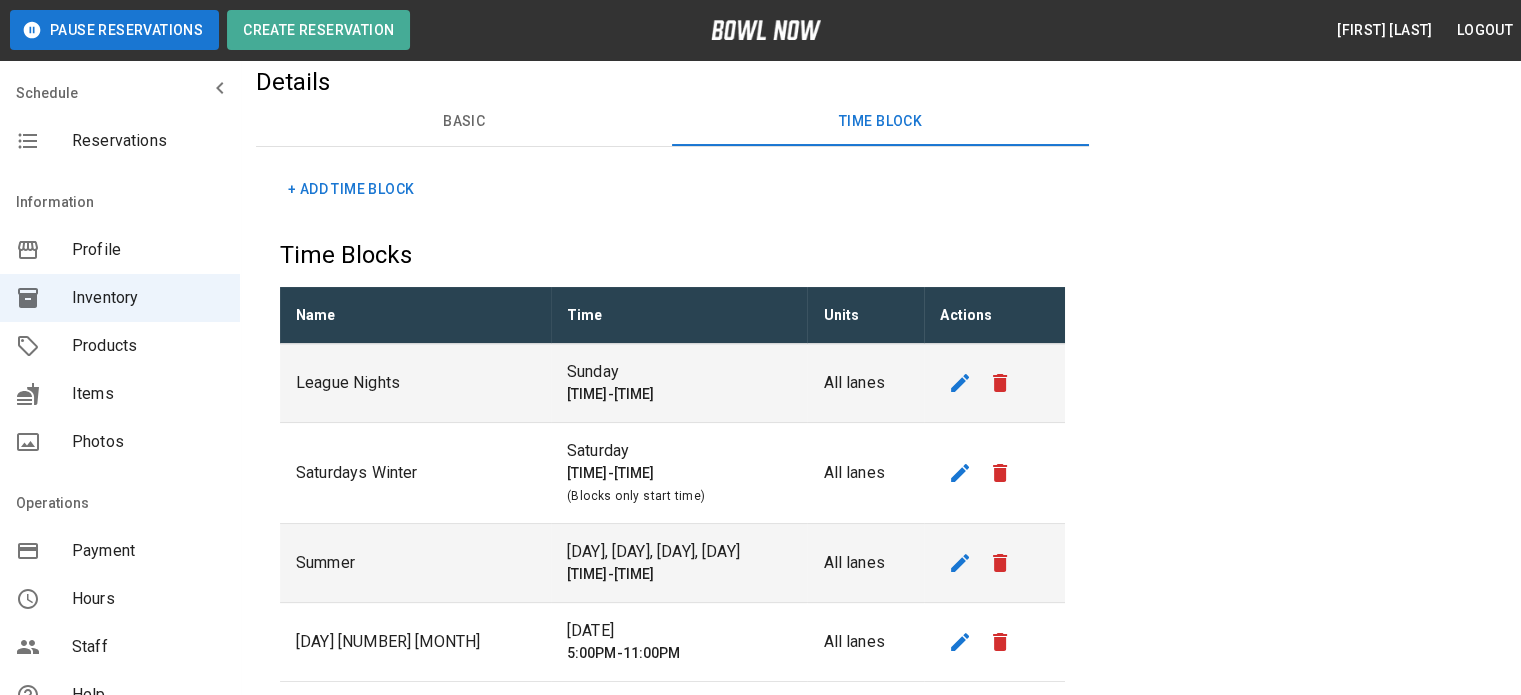 scroll, scrollTop: 300, scrollLeft: 0, axis: vertical 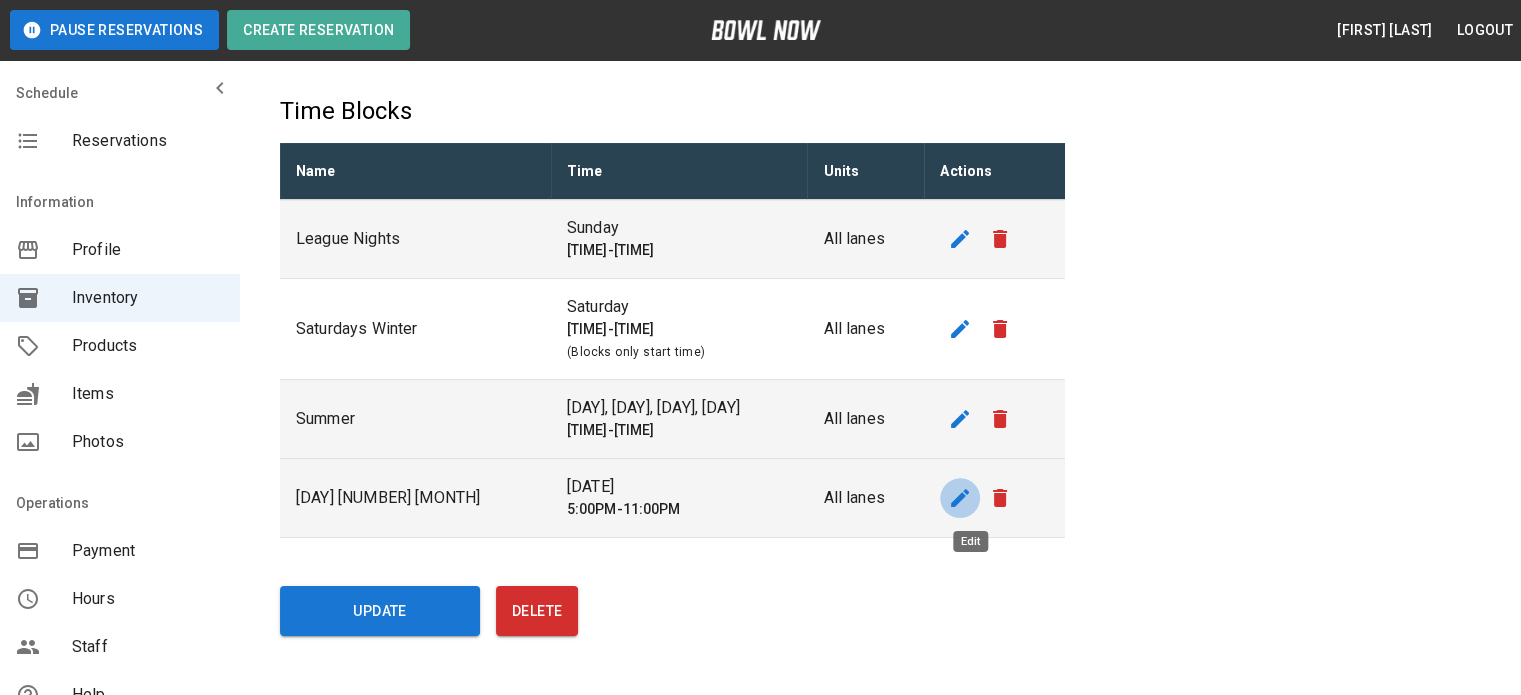 click 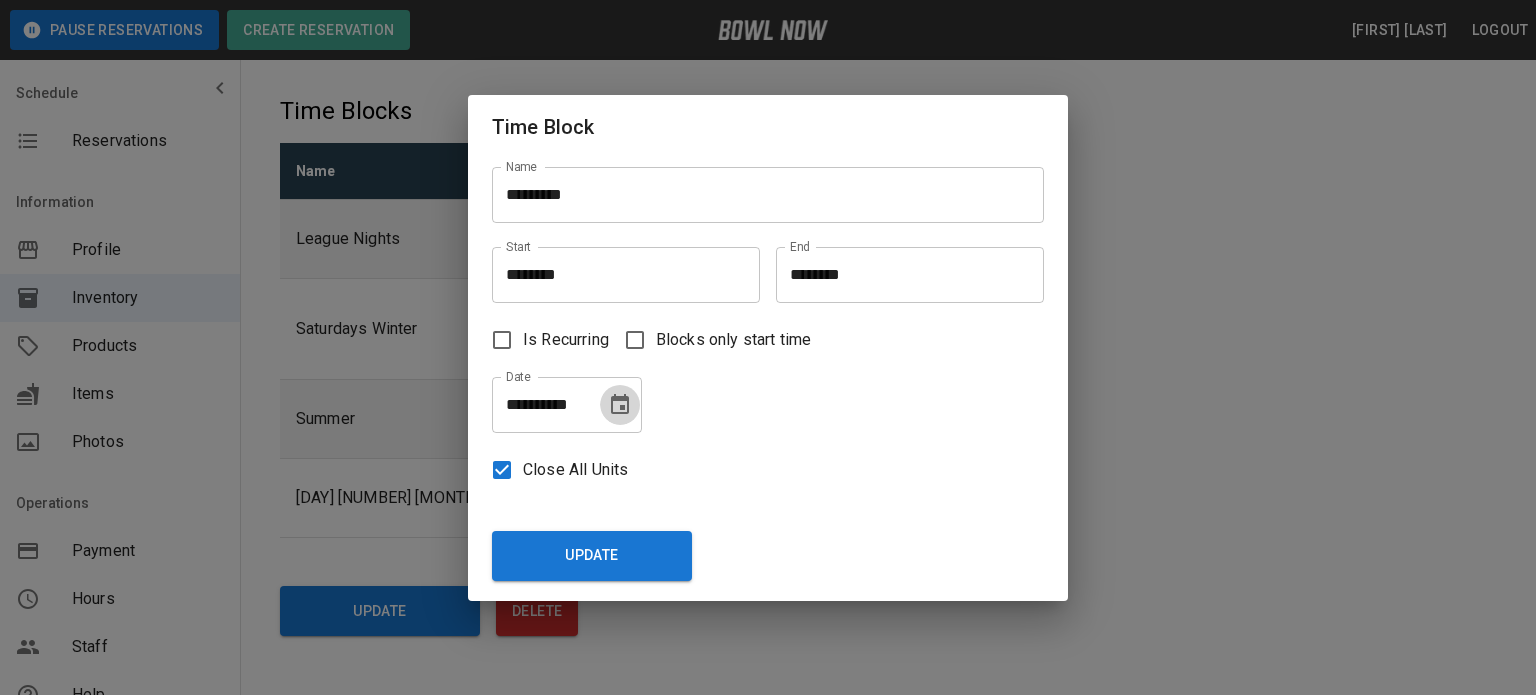 click 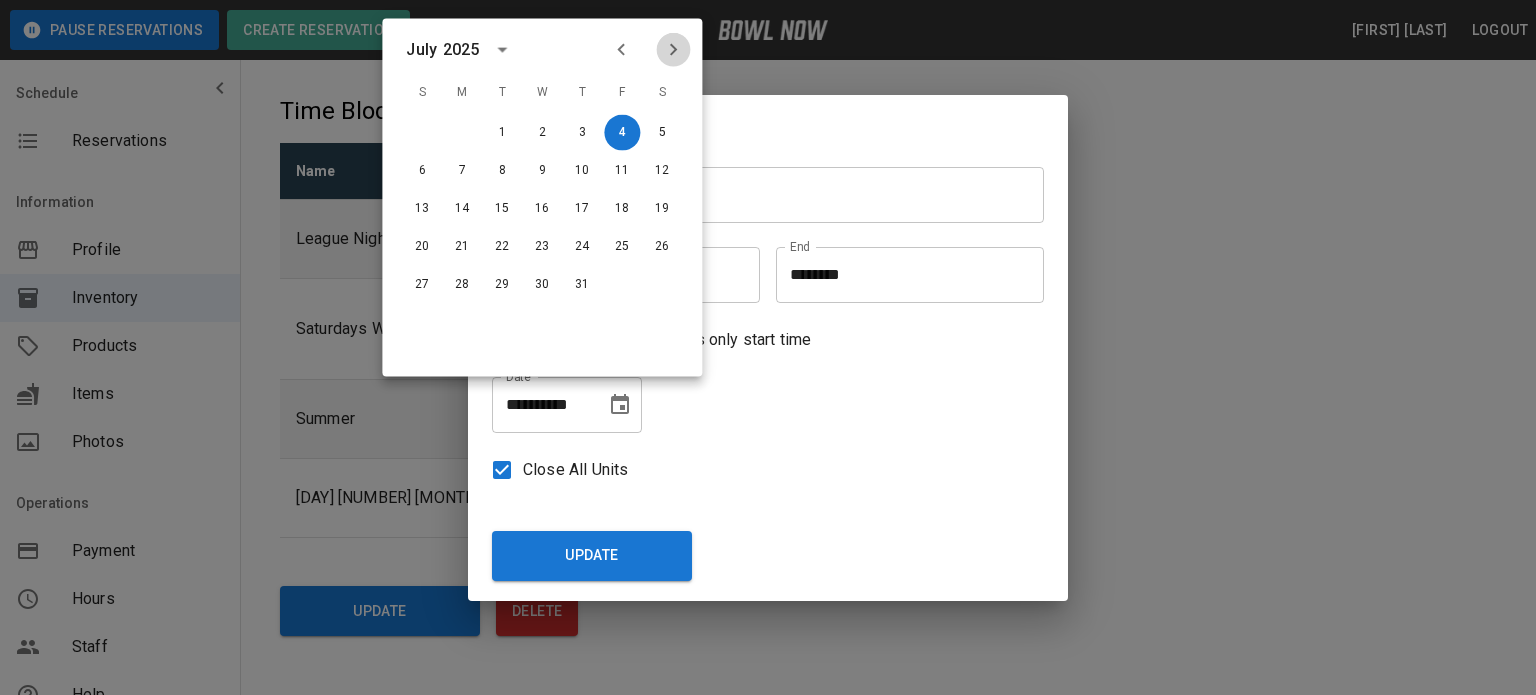 click 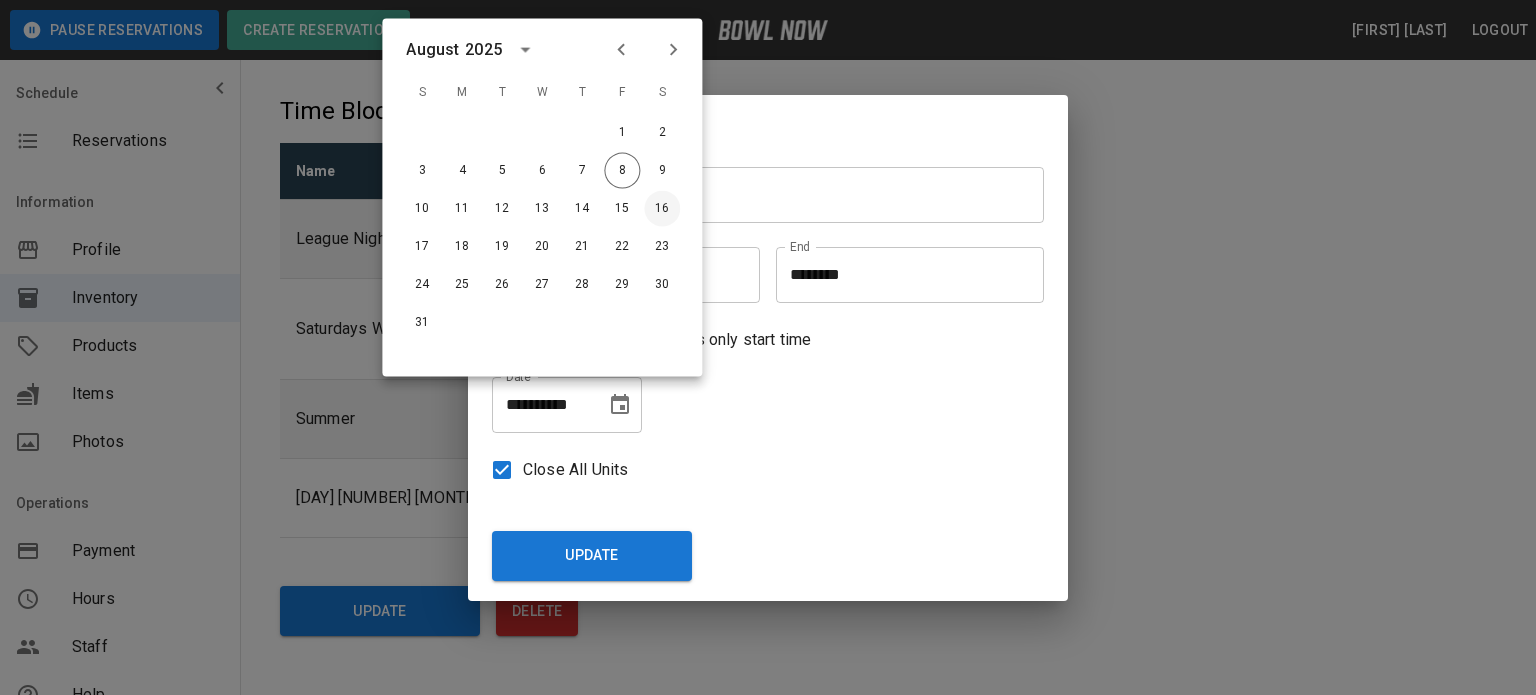 click on "16" at bounding box center [662, 209] 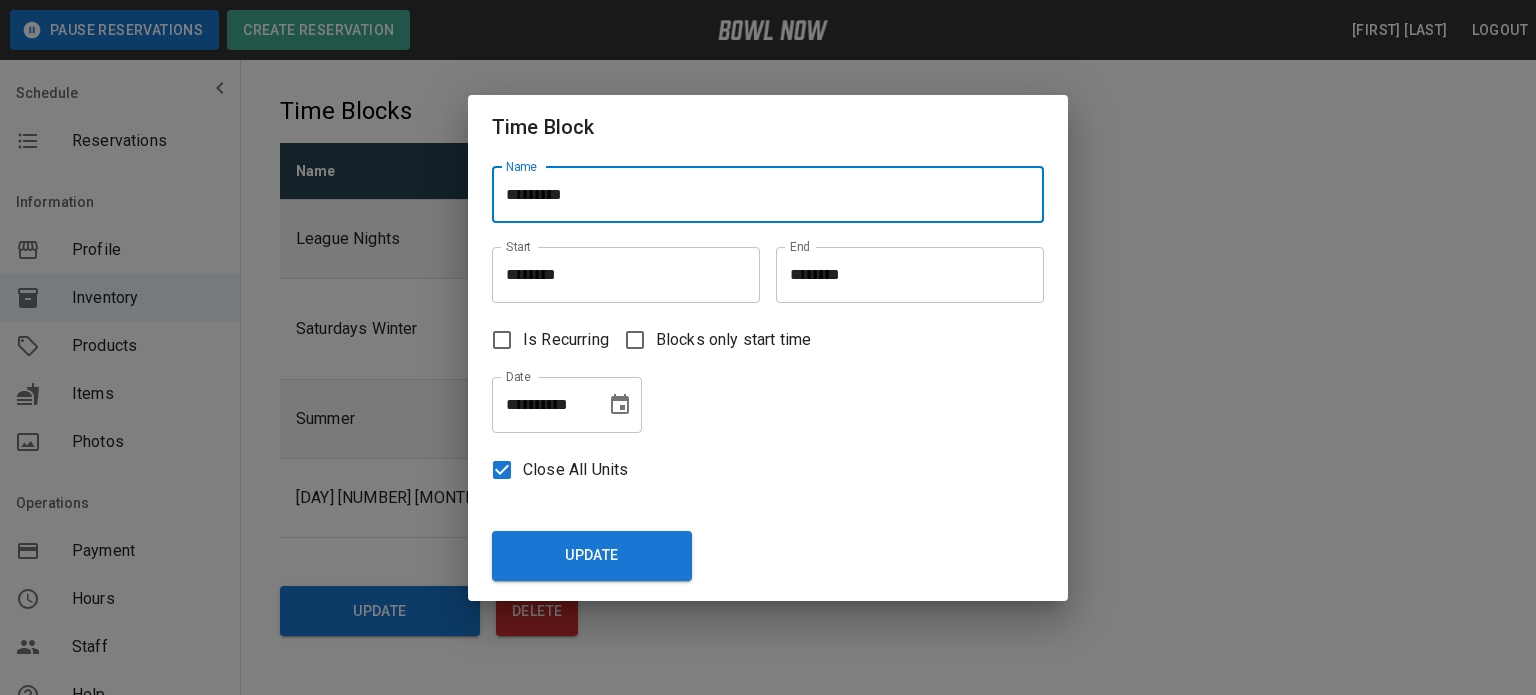 drag, startPoint x: 606, startPoint y: 191, endPoint x: 385, endPoint y: 164, distance: 222.64322 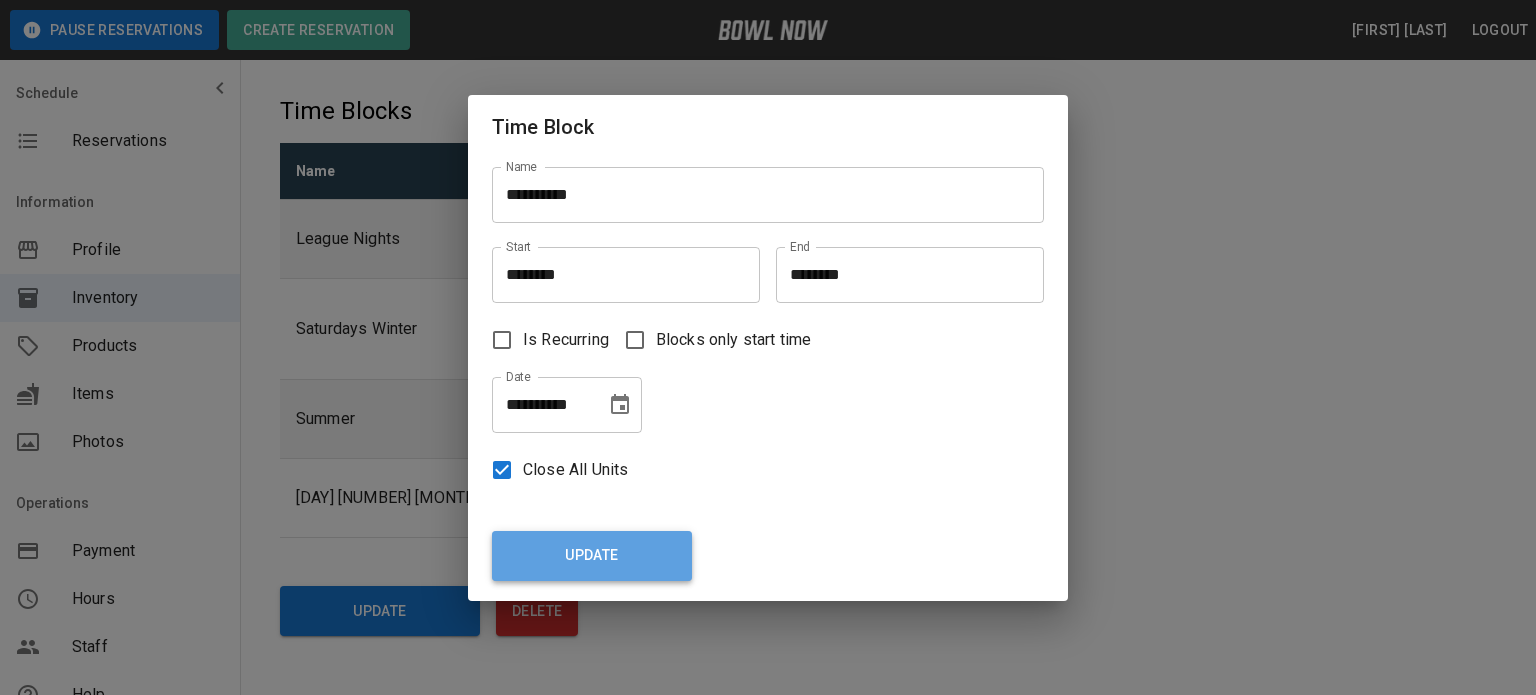 click on "Update" at bounding box center (592, 556) 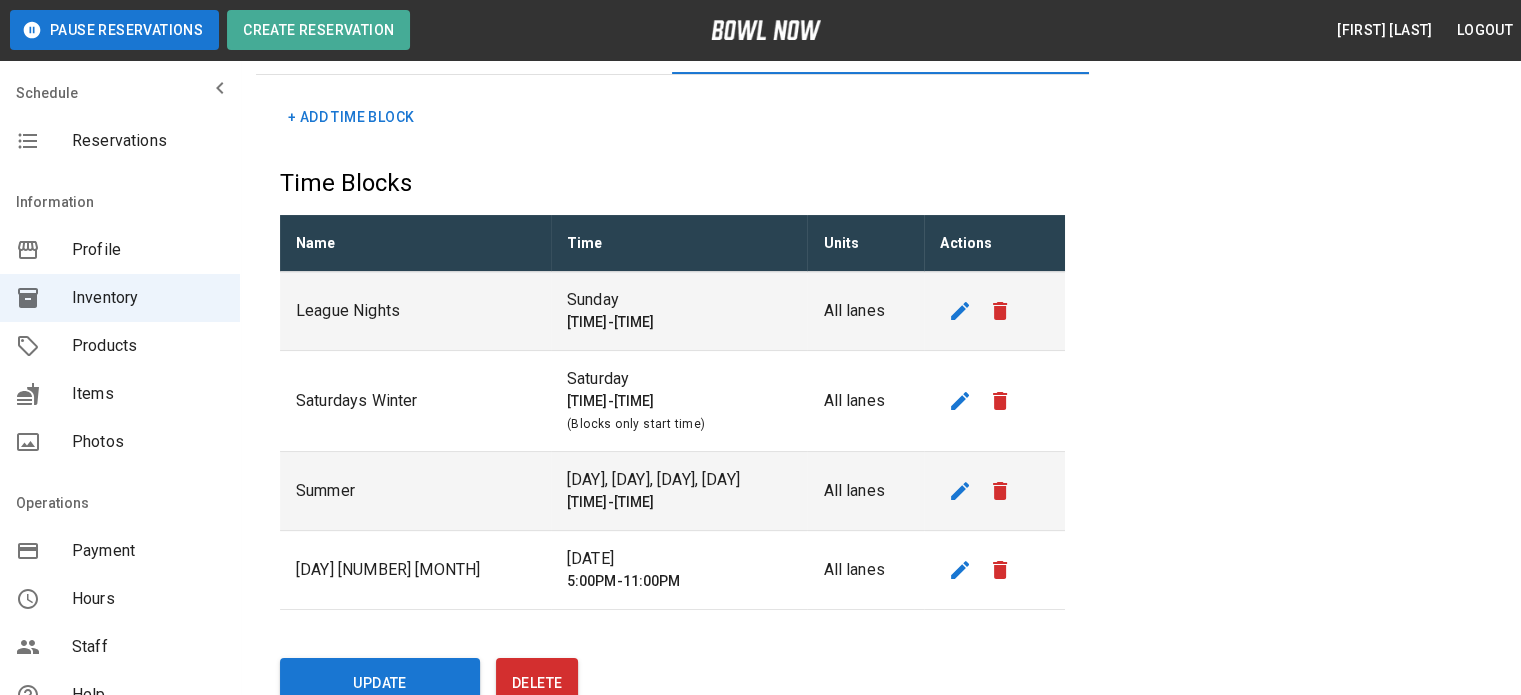 scroll, scrollTop: 100, scrollLeft: 0, axis: vertical 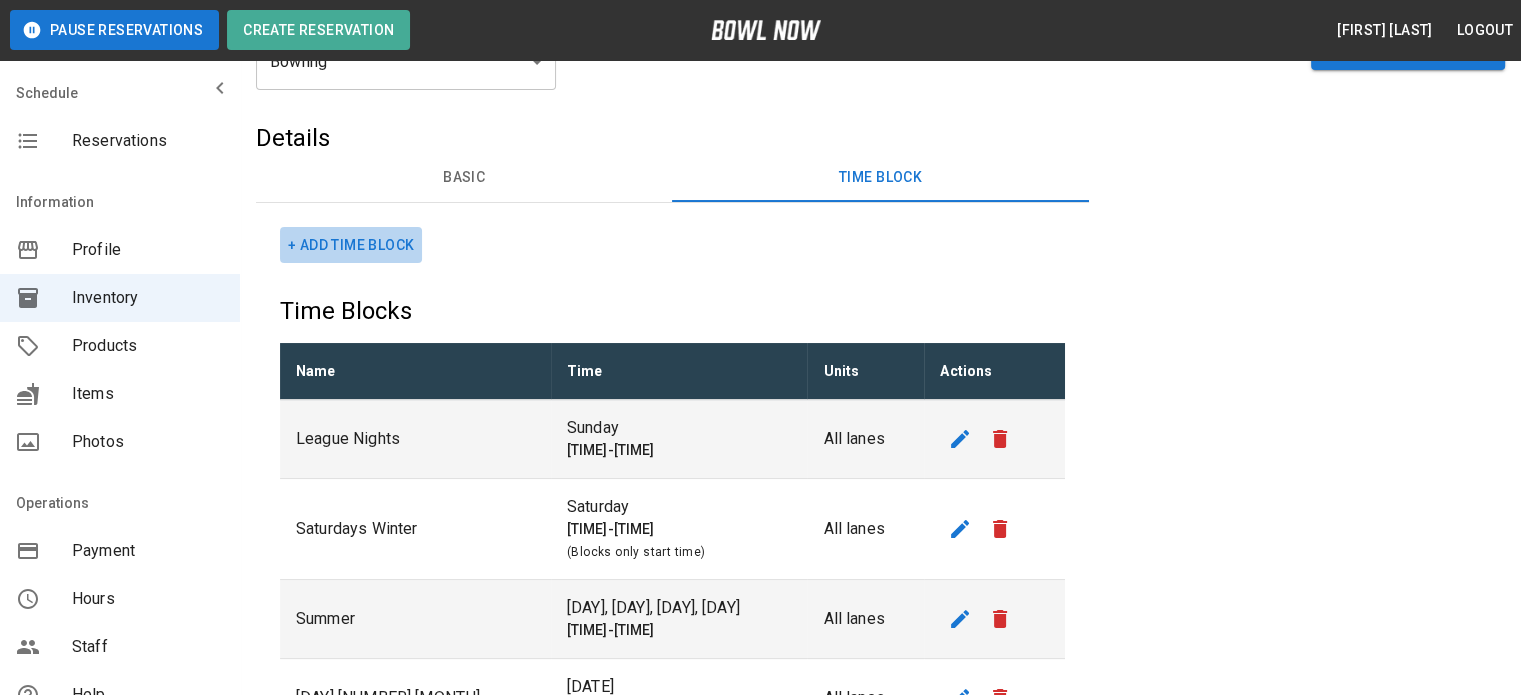 click on "+ Add Time Block" at bounding box center [351, 245] 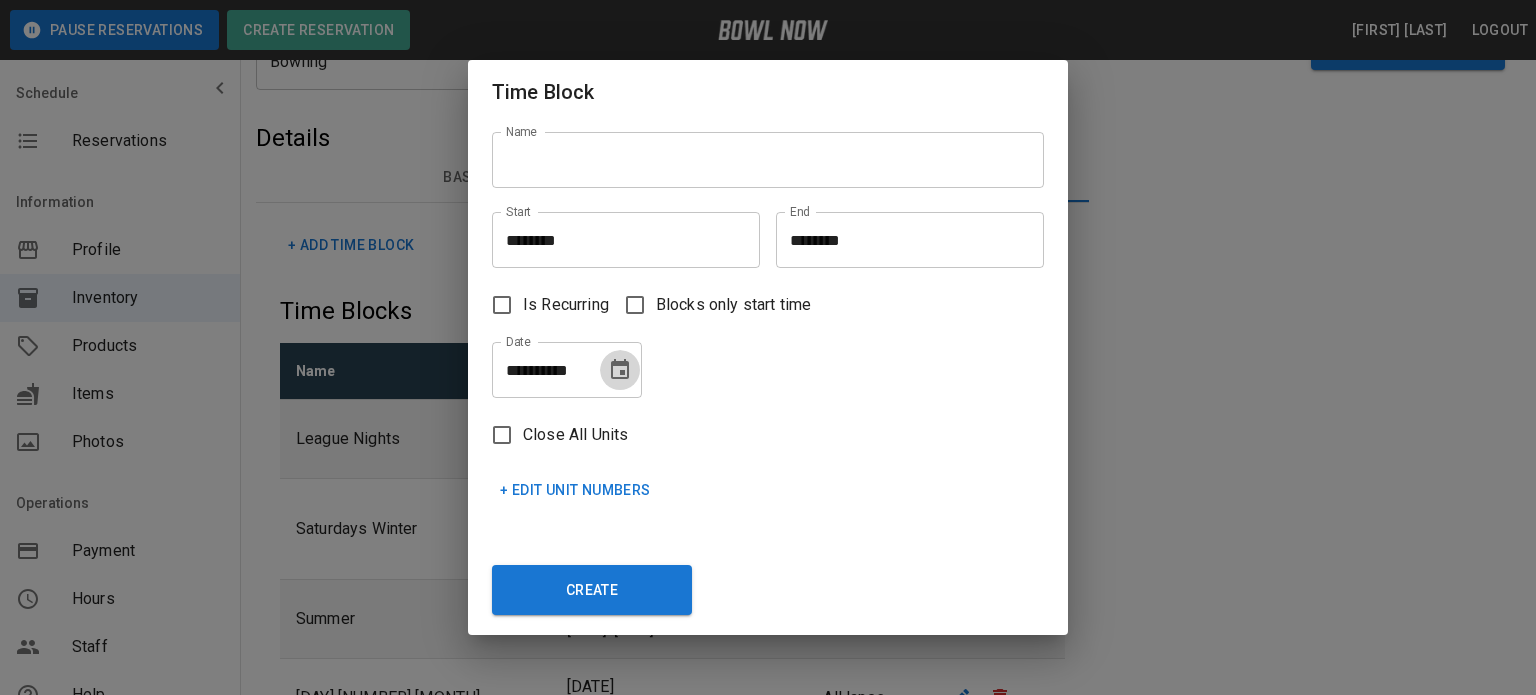 click 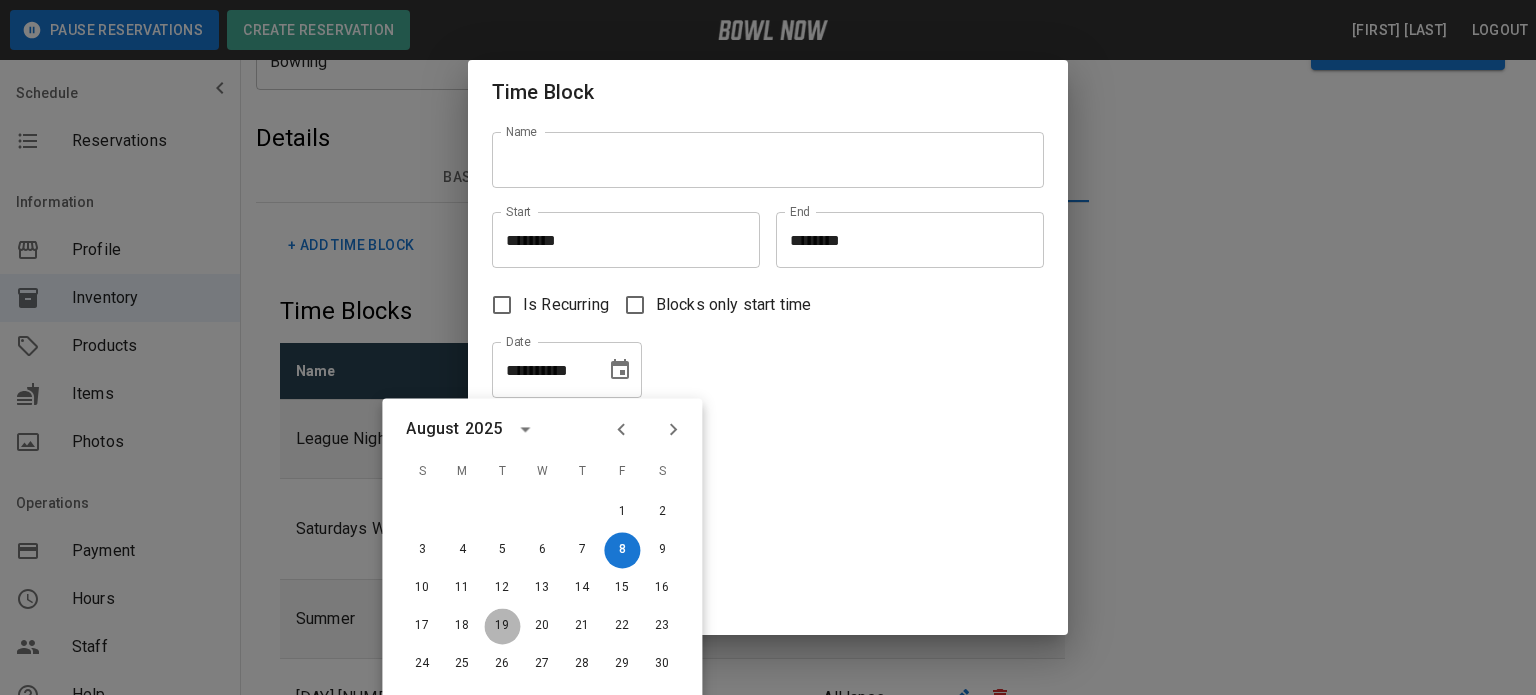 click on "19" at bounding box center [502, 626] 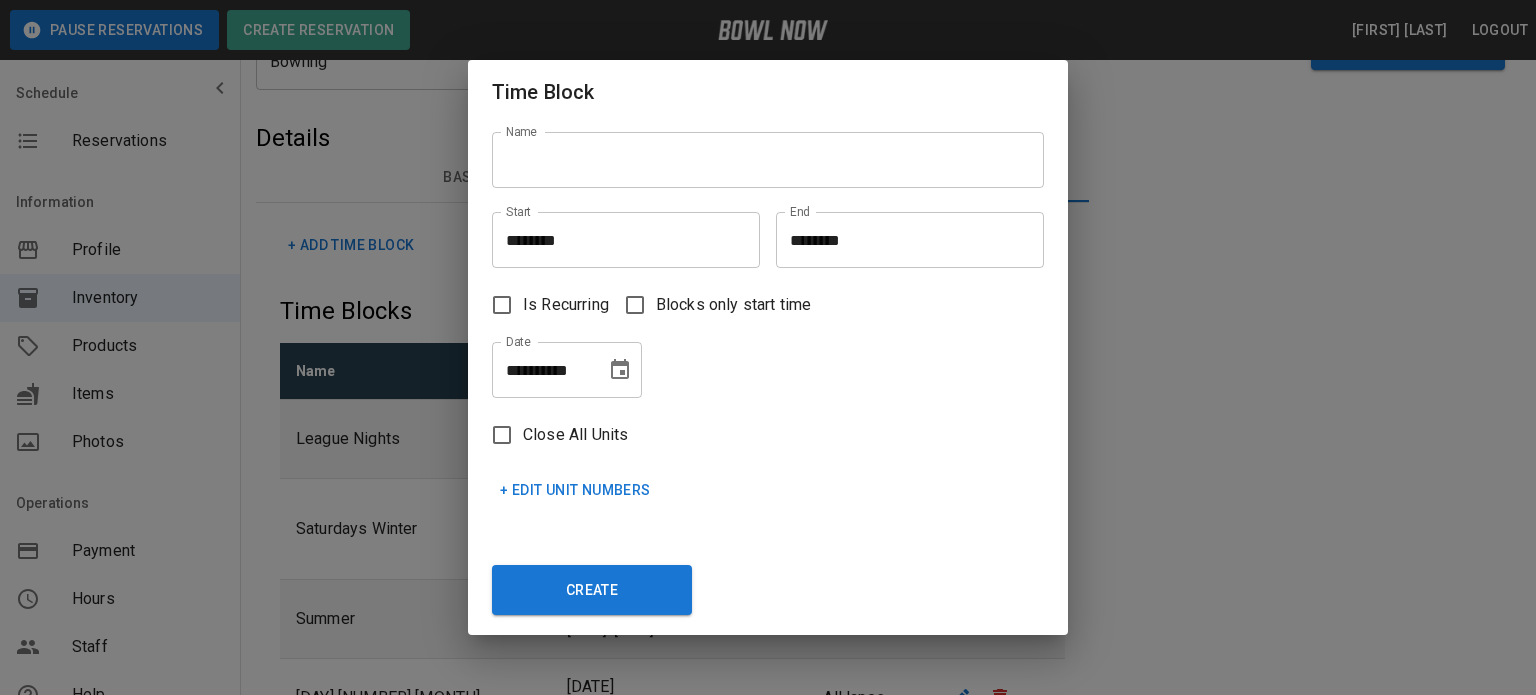click on "Name" at bounding box center (768, 160) 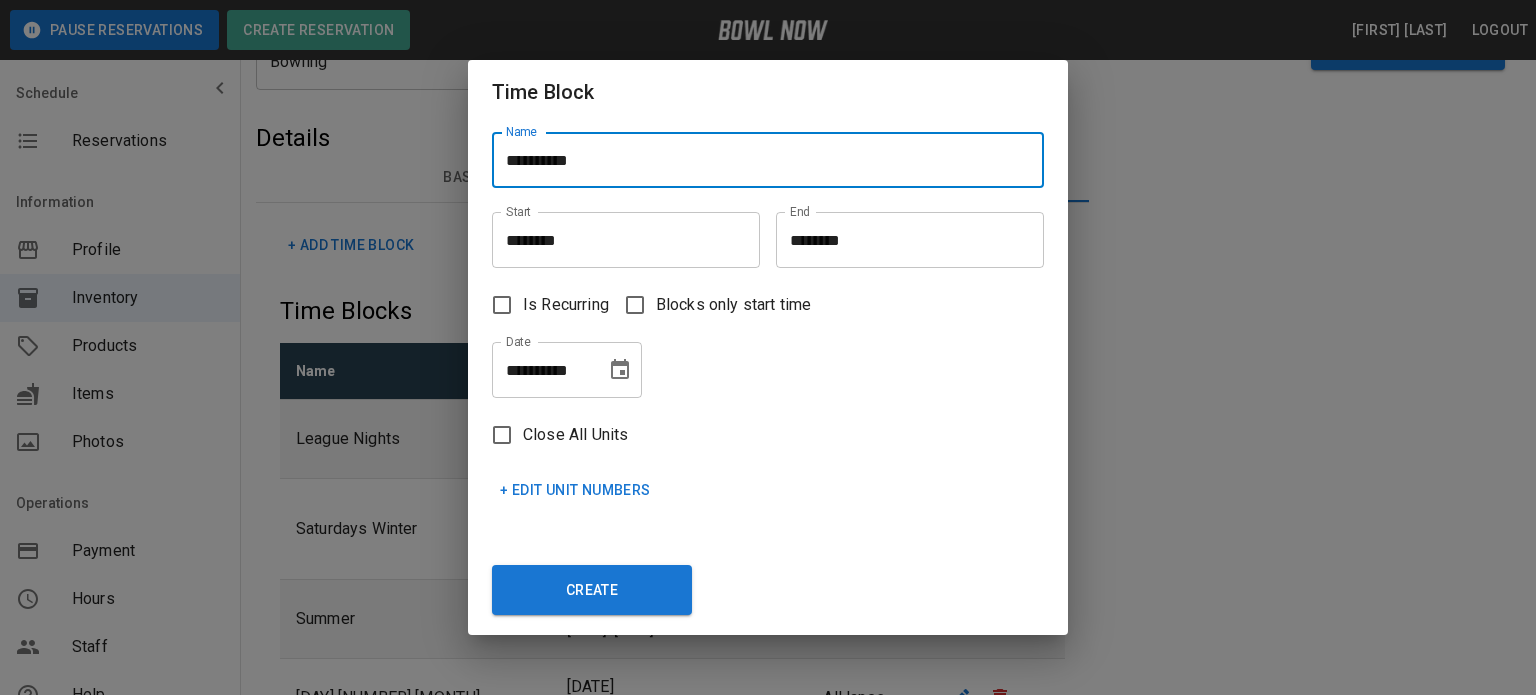 type on "**********" 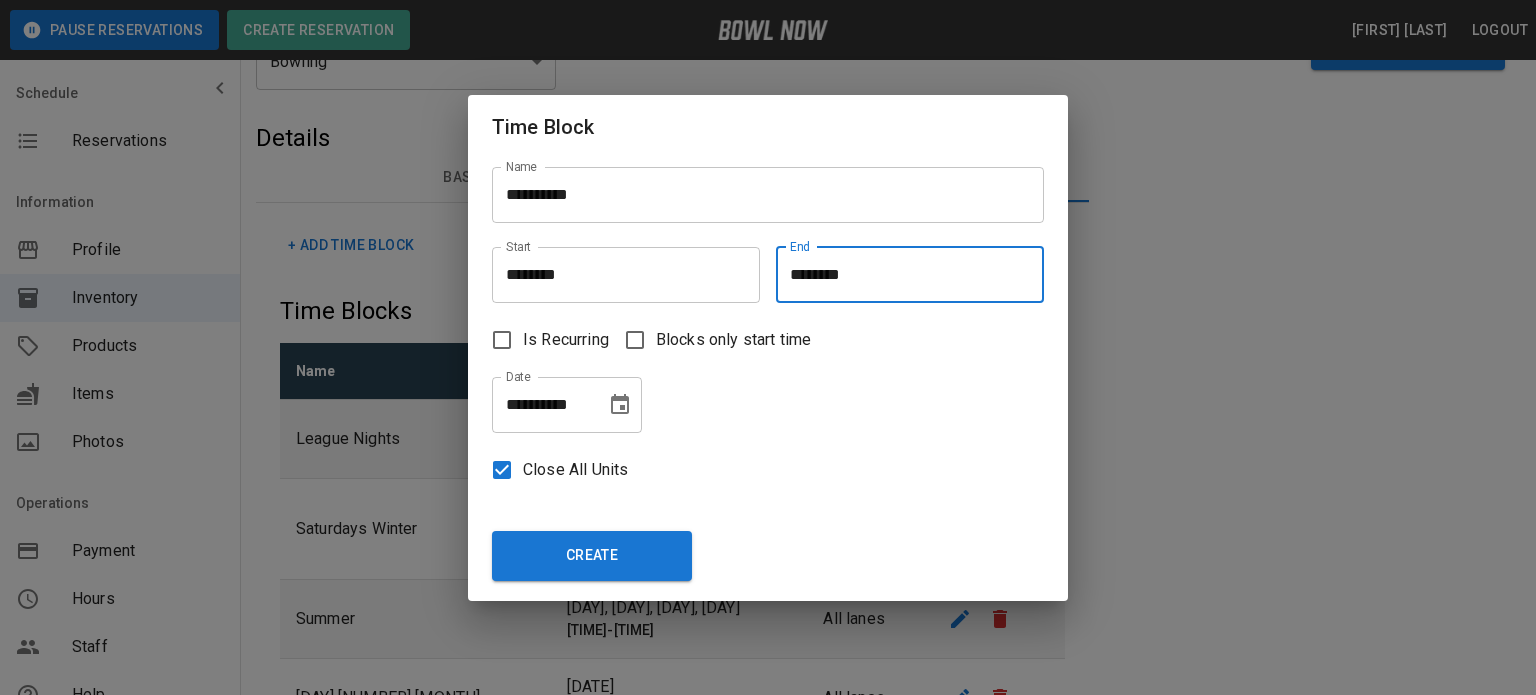 drag, startPoint x: 788, startPoint y: 273, endPoint x: 804, endPoint y: 273, distance: 16 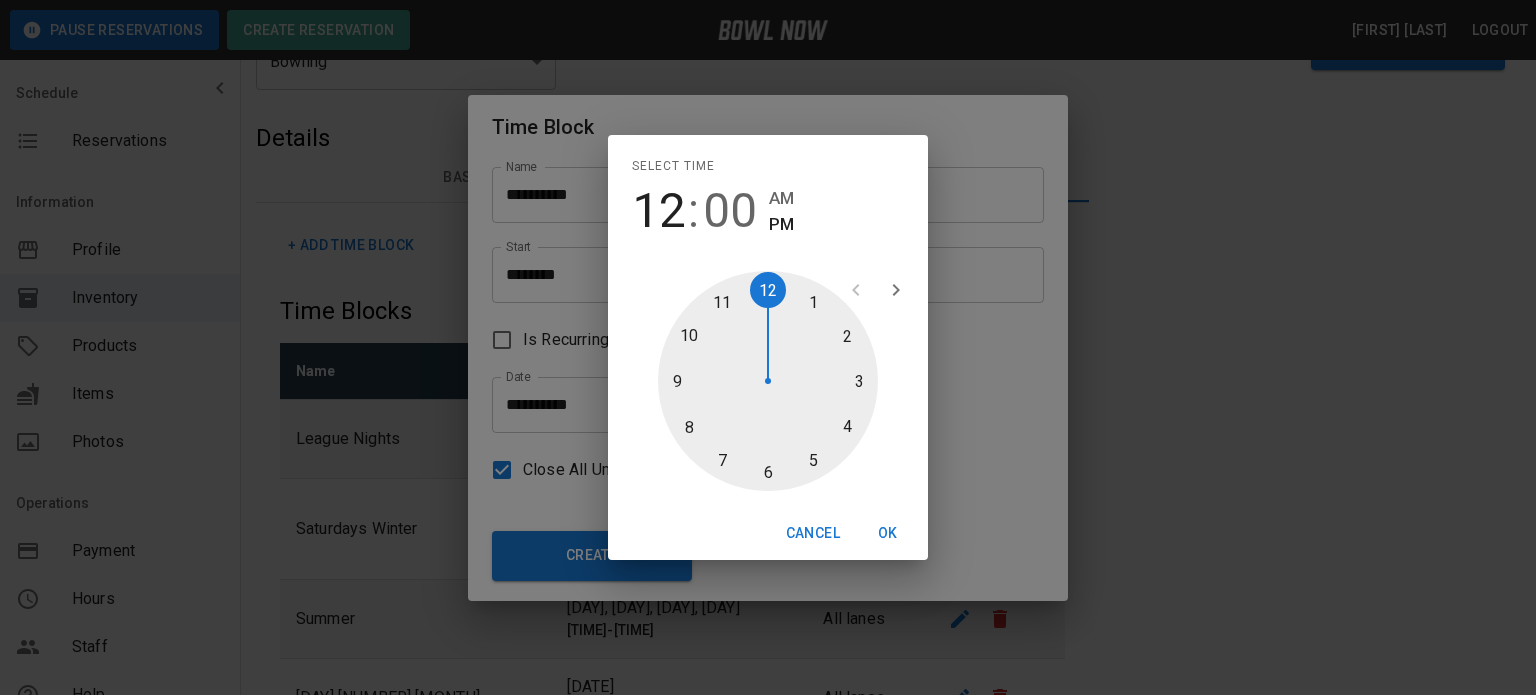 type on "********" 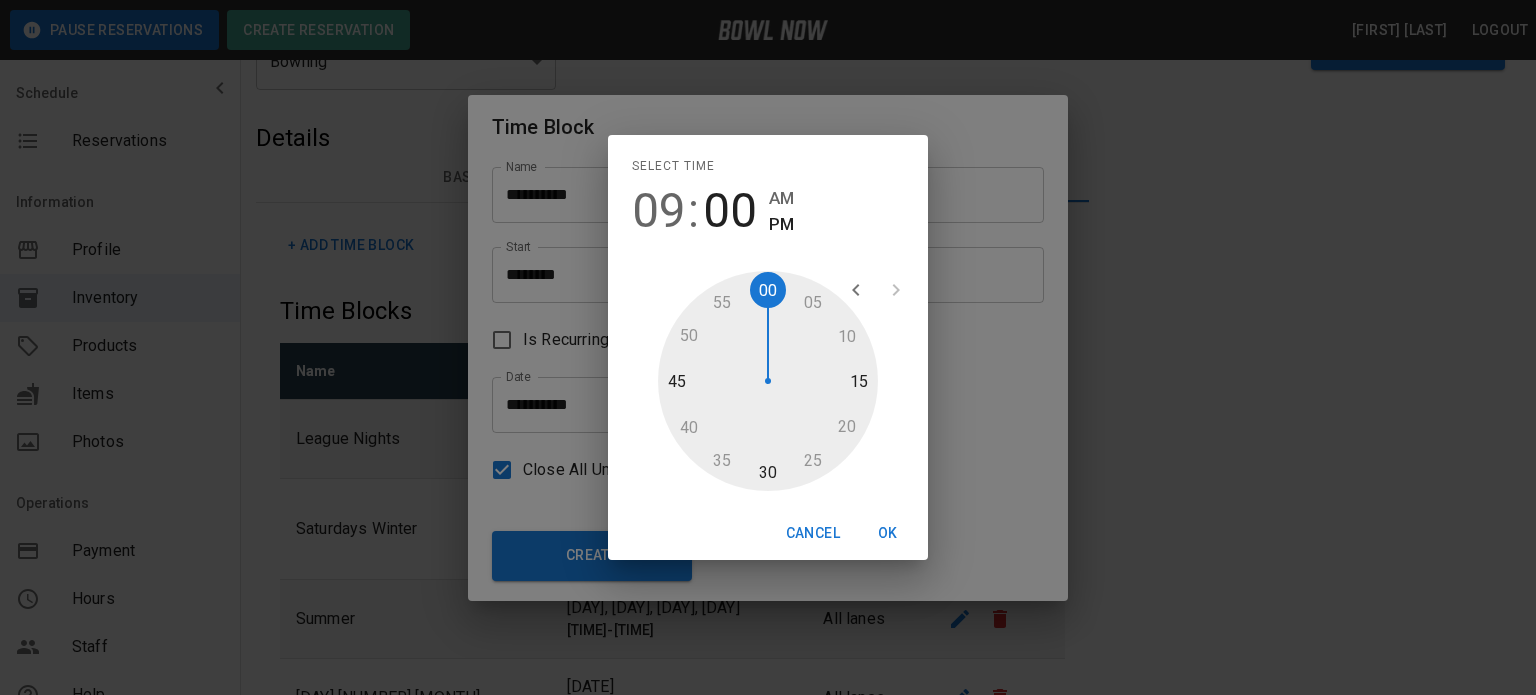 click on "PM" at bounding box center [781, 224] 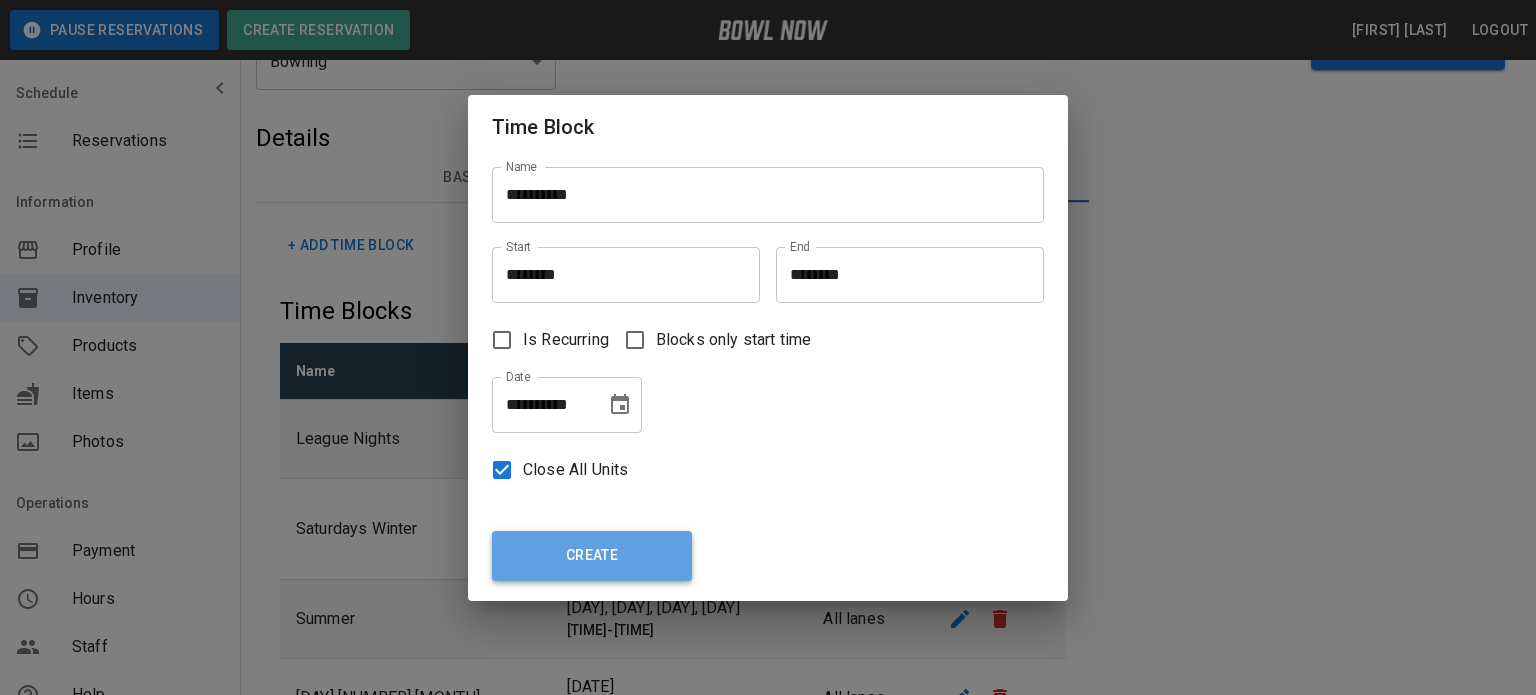 click on "Create" at bounding box center (592, 556) 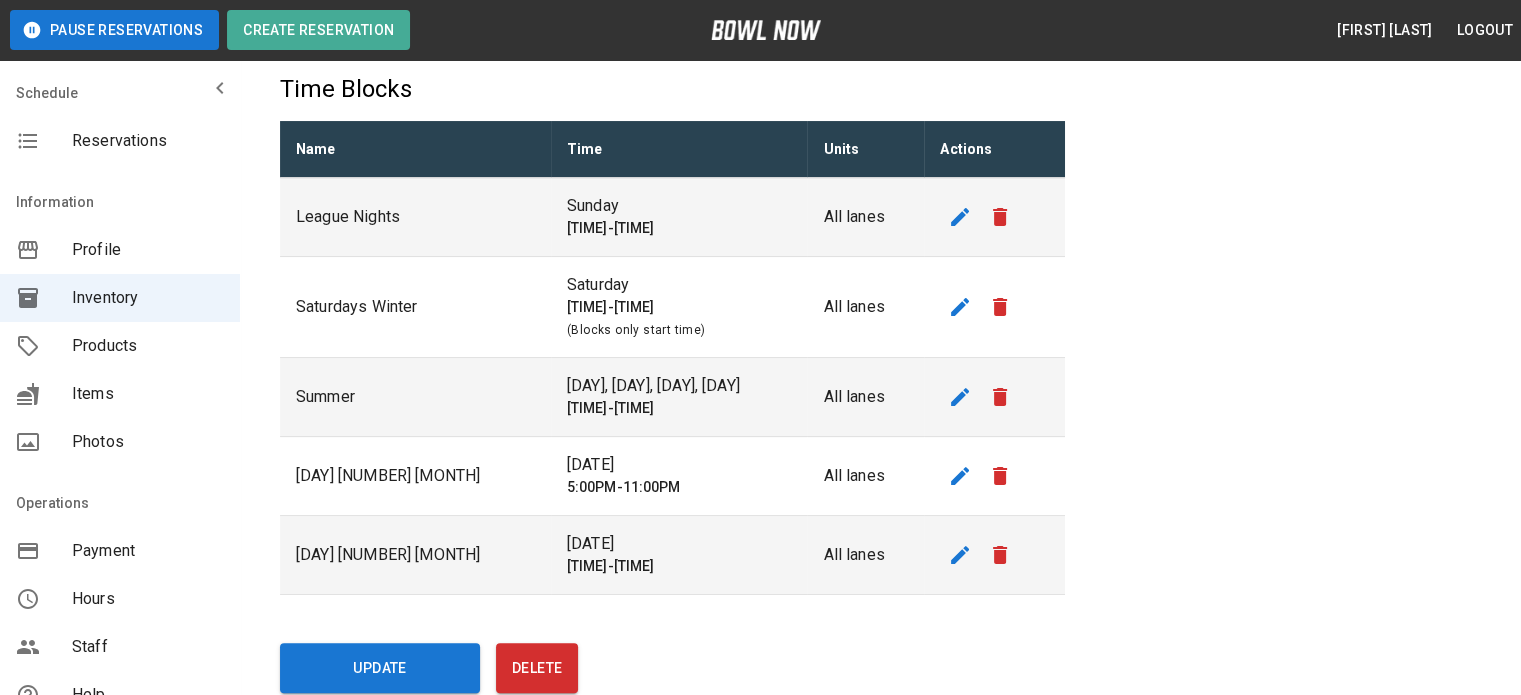 scroll, scrollTop: 258, scrollLeft: 0, axis: vertical 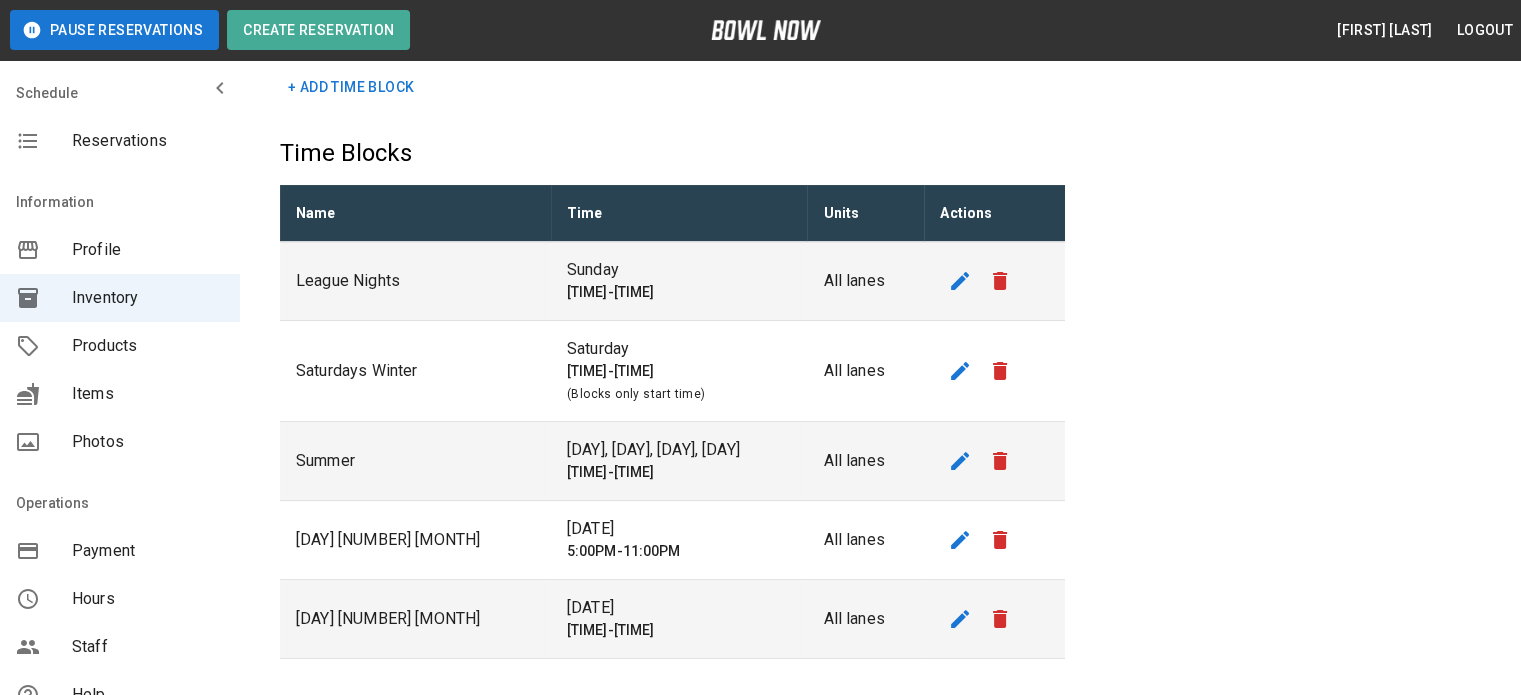 click on "+ Add Time Block" at bounding box center (351, 87) 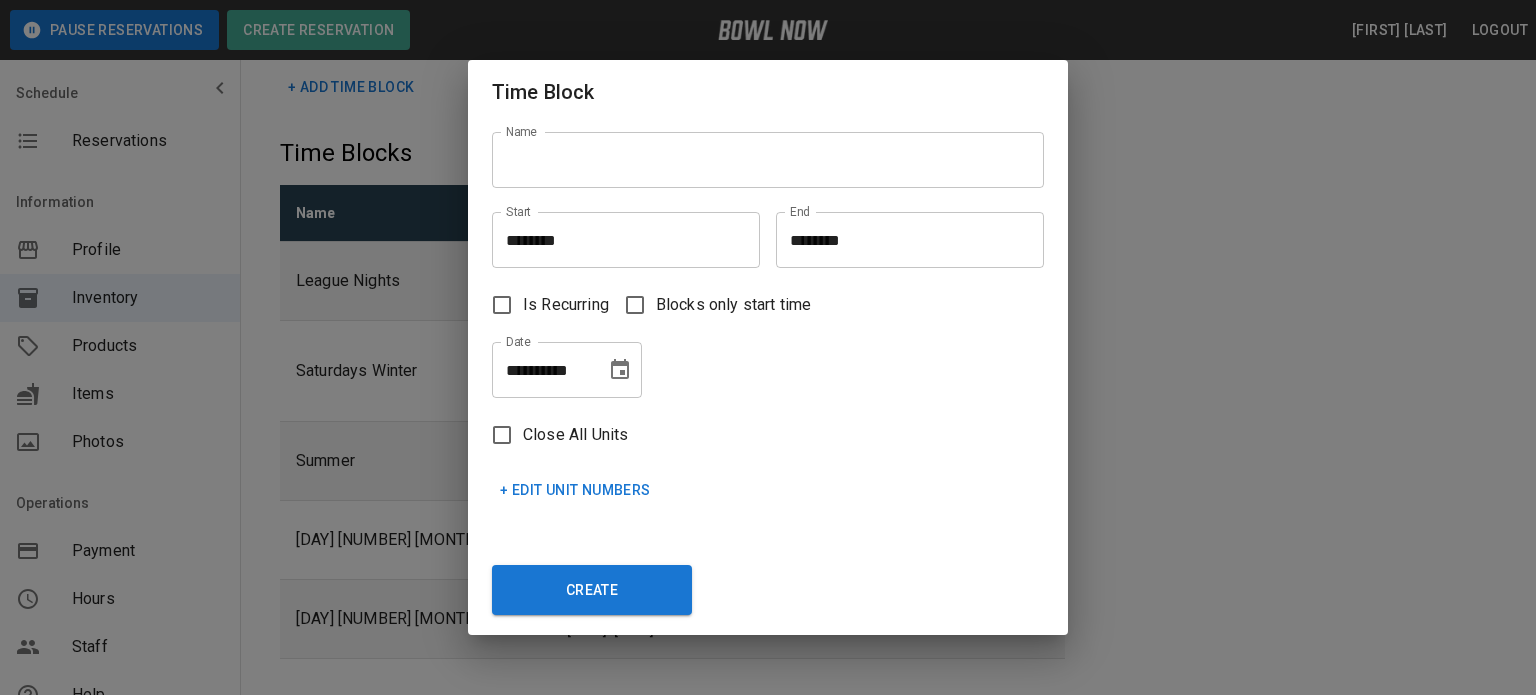 click 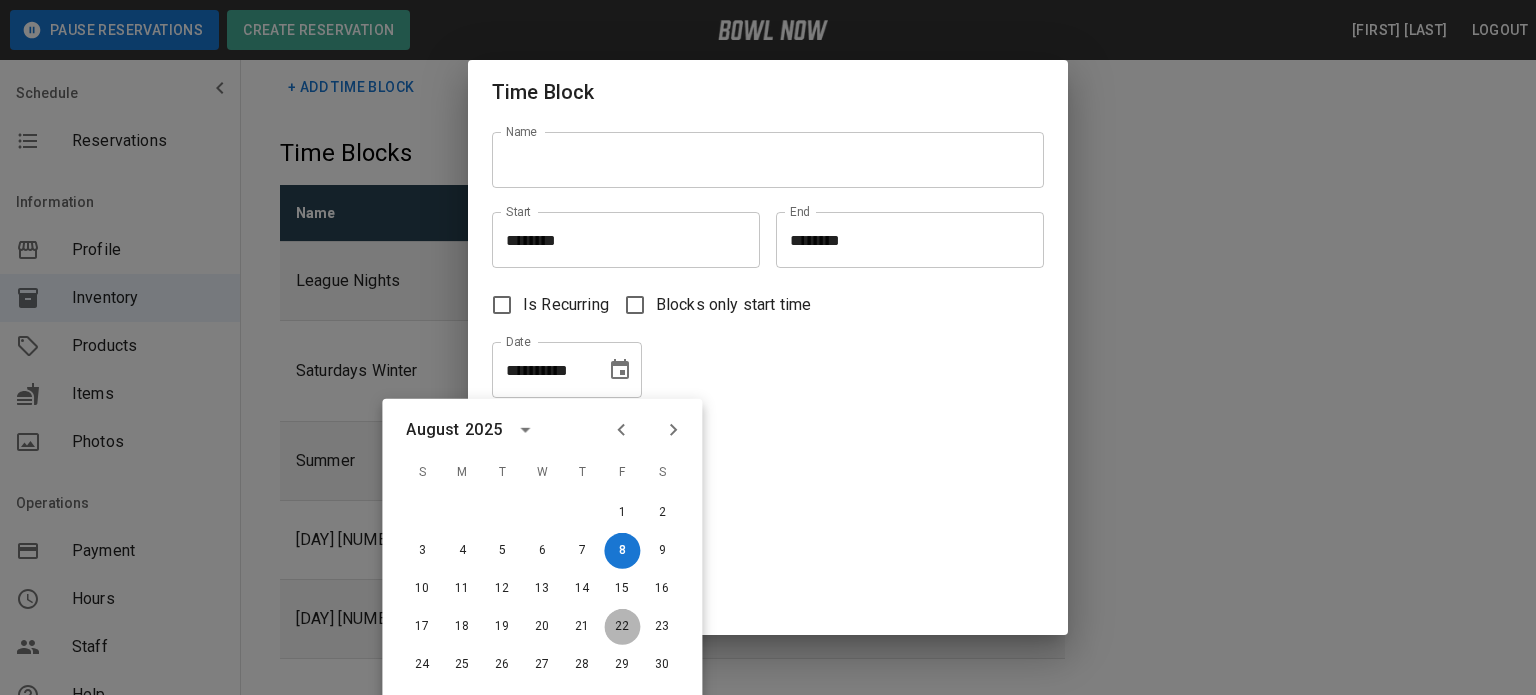 click on "22" at bounding box center (622, 627) 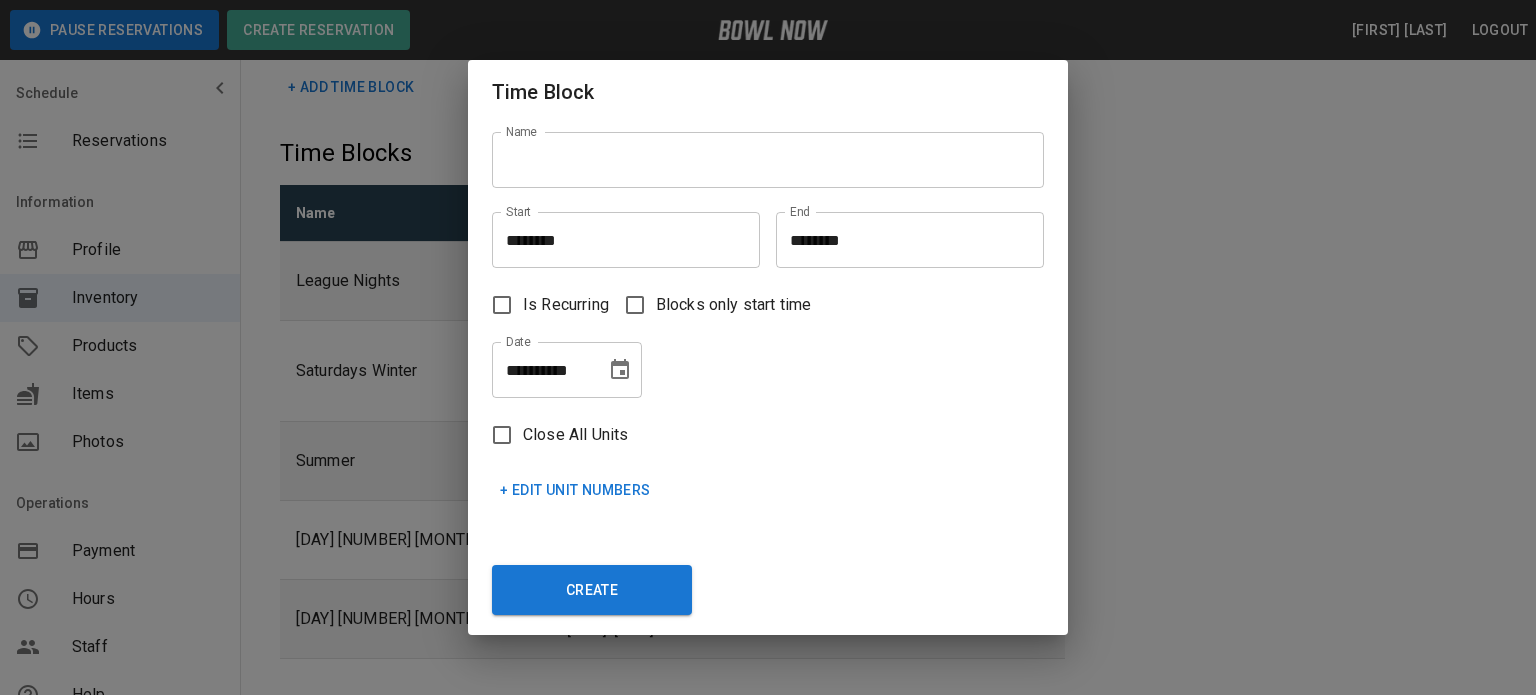 click on "Name" at bounding box center [768, 160] 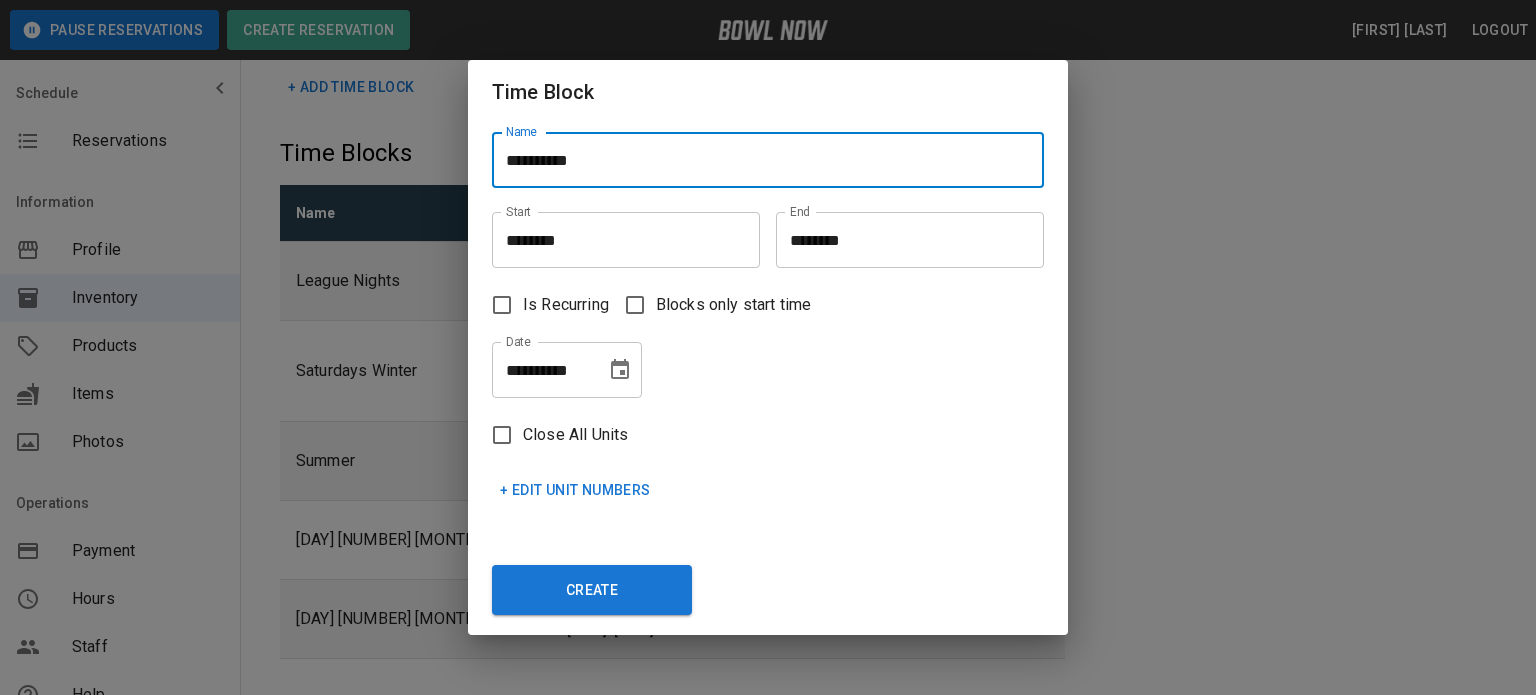type on "**********" 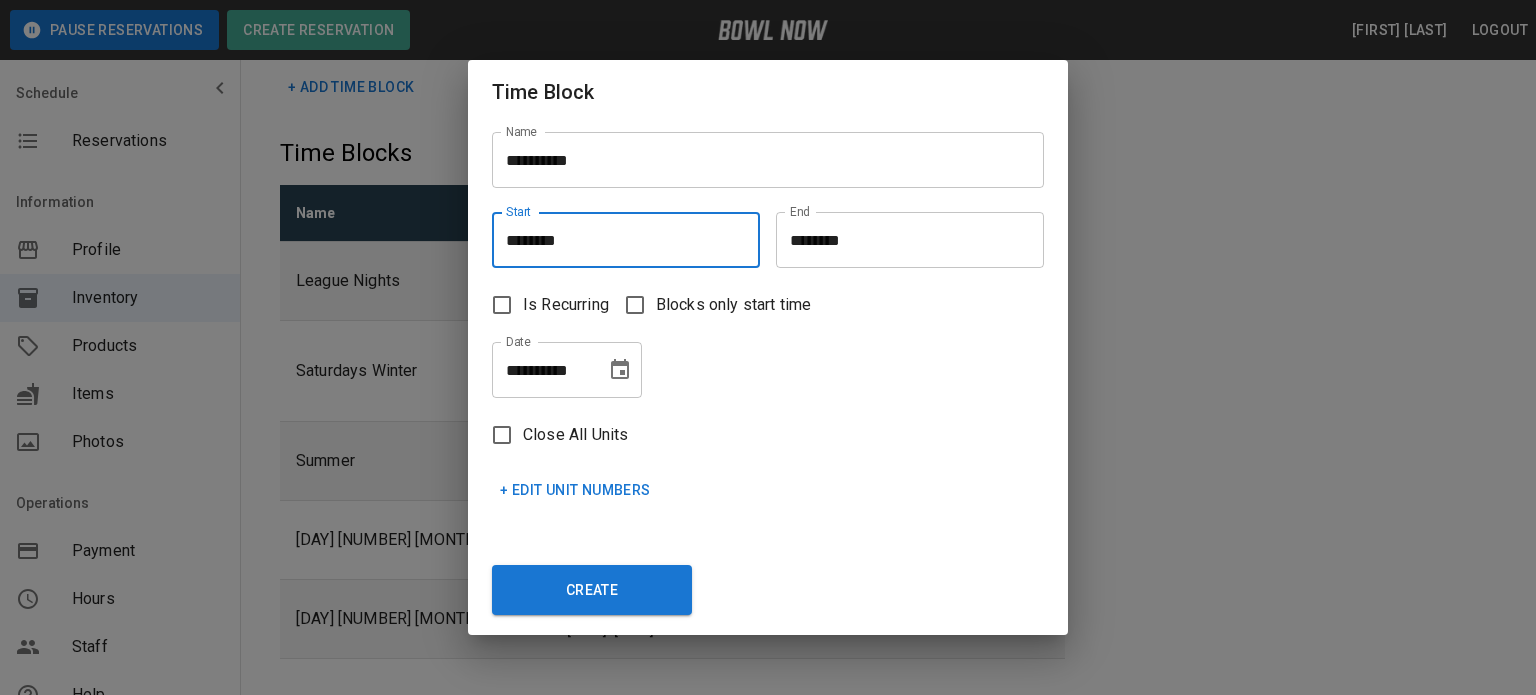drag, startPoint x: 510, startPoint y: 242, endPoint x: 521, endPoint y: 242, distance: 11 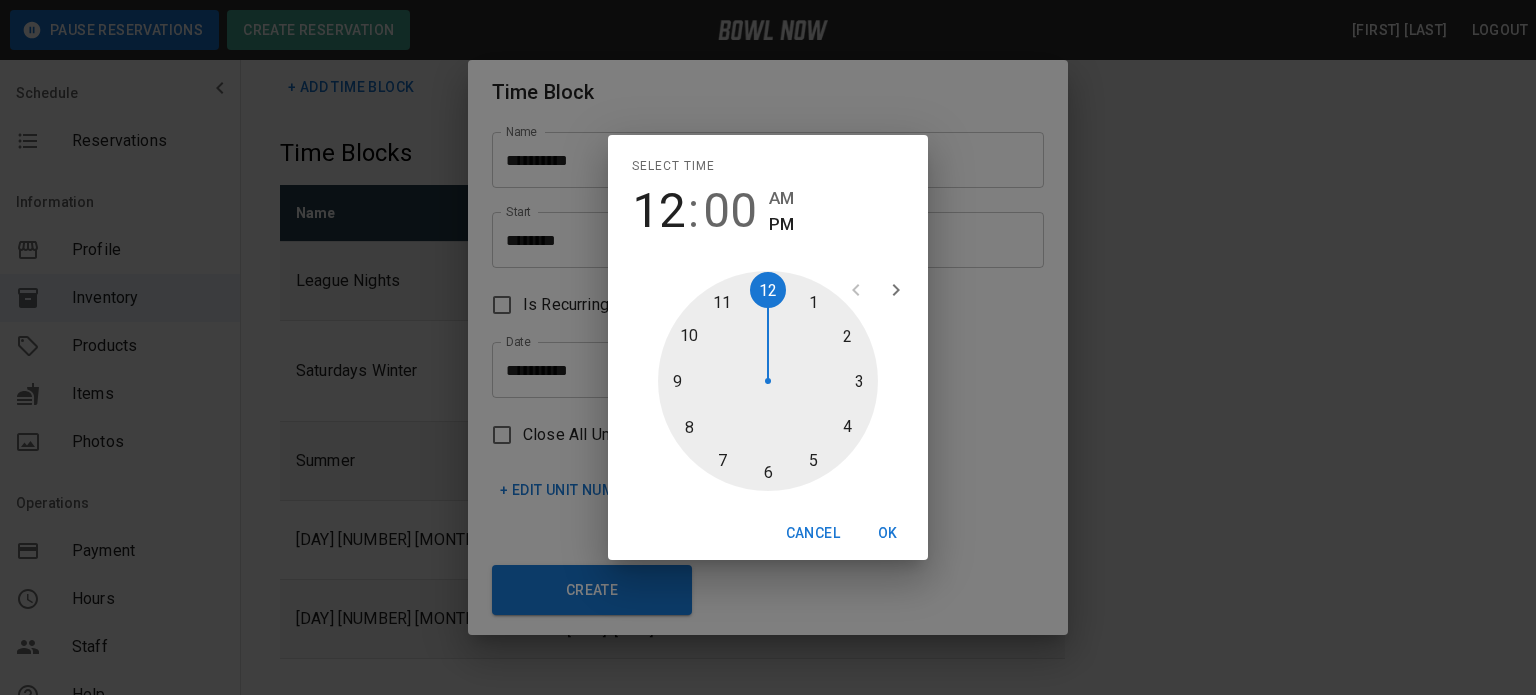 click at bounding box center [768, 381] 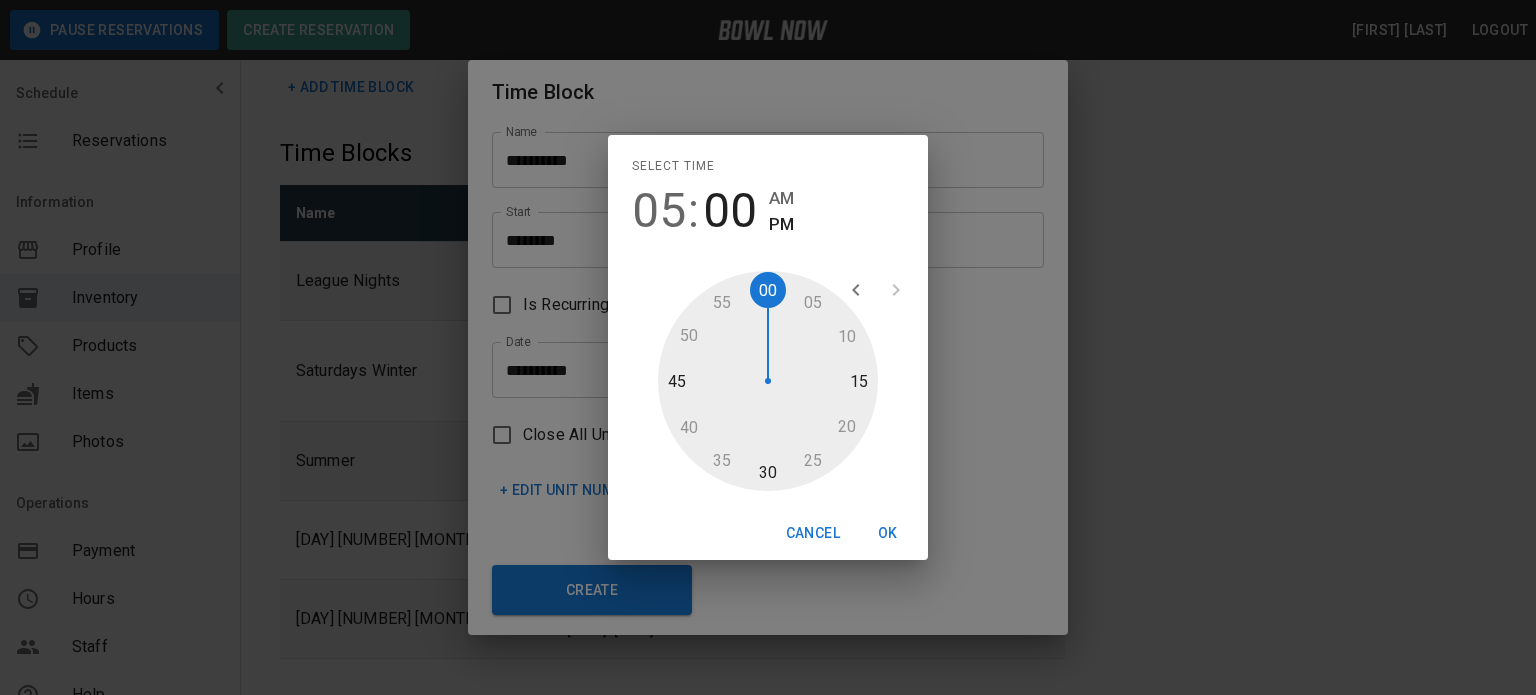click on "OK" at bounding box center (888, 533) 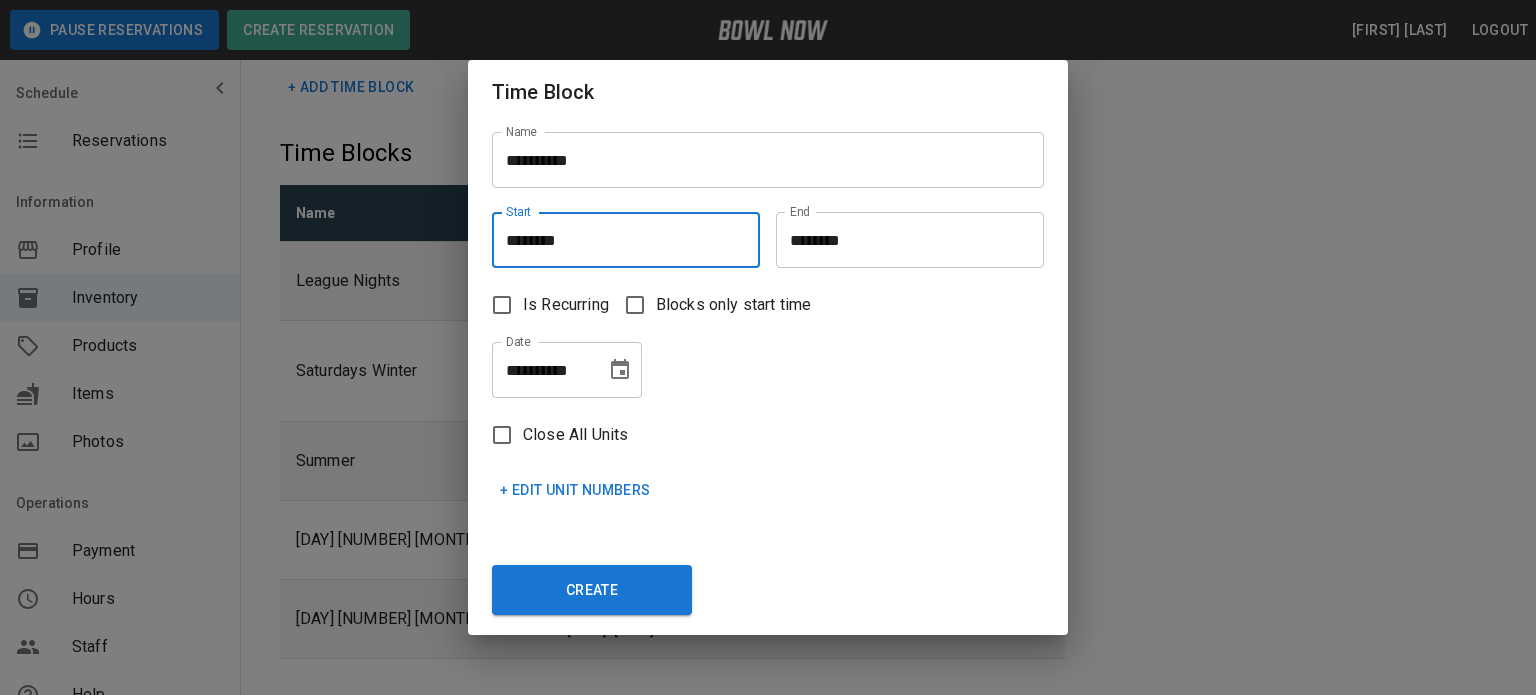 click on "********" at bounding box center (903, 240) 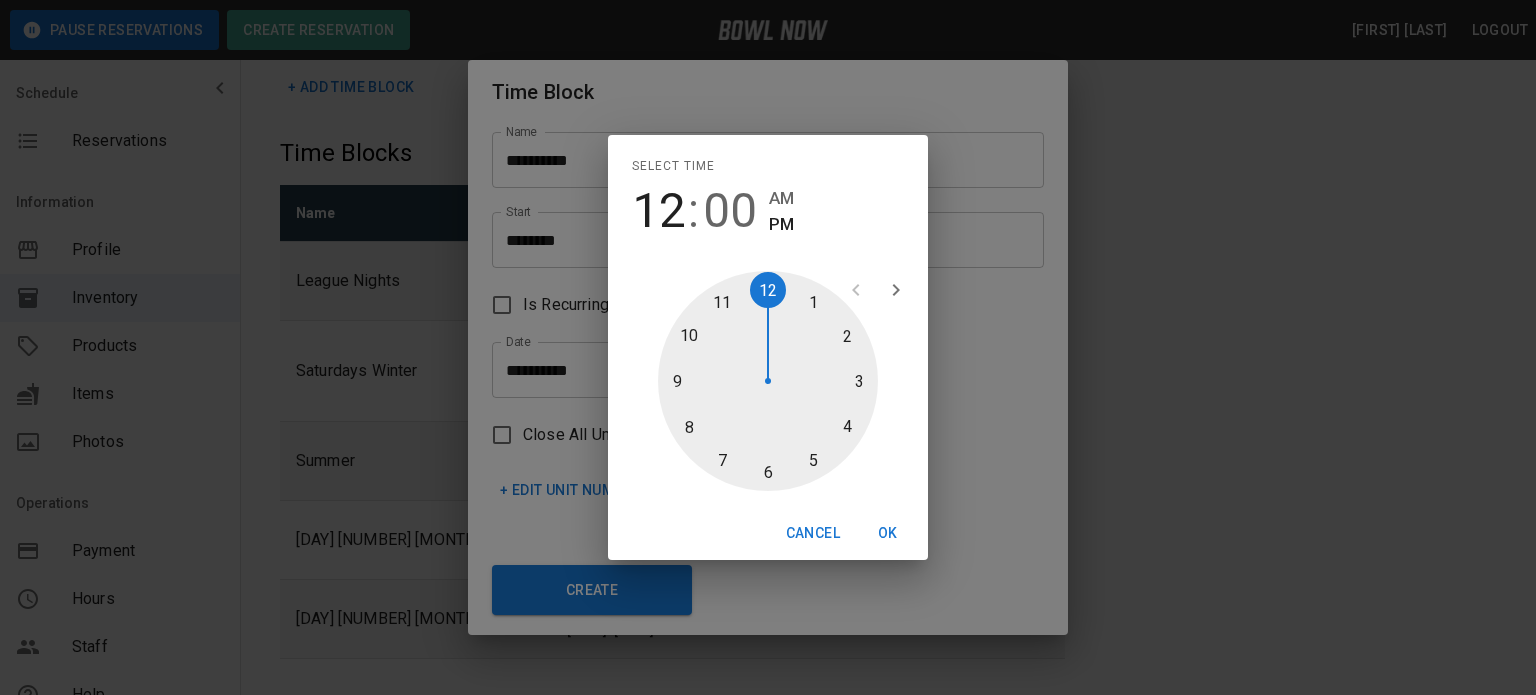 click at bounding box center [768, 381] 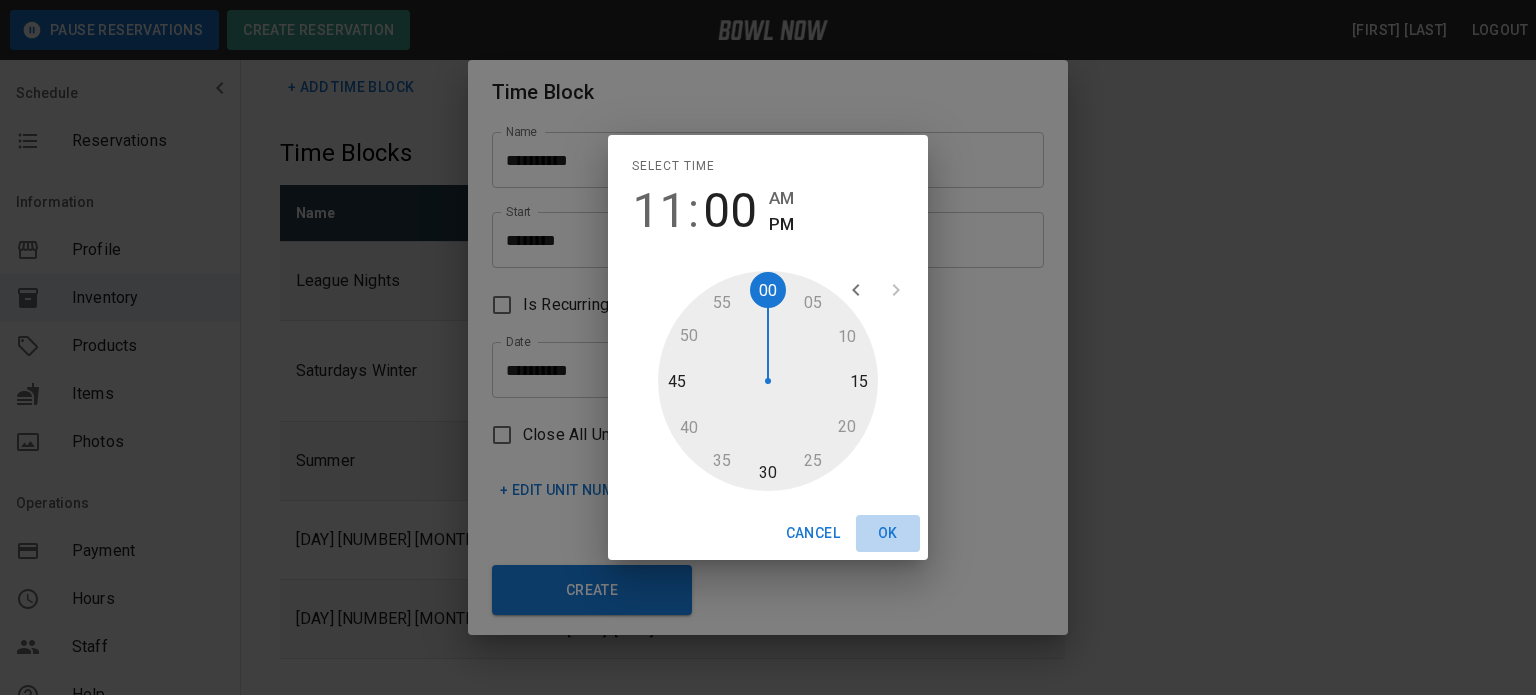 click on "OK" at bounding box center [888, 533] 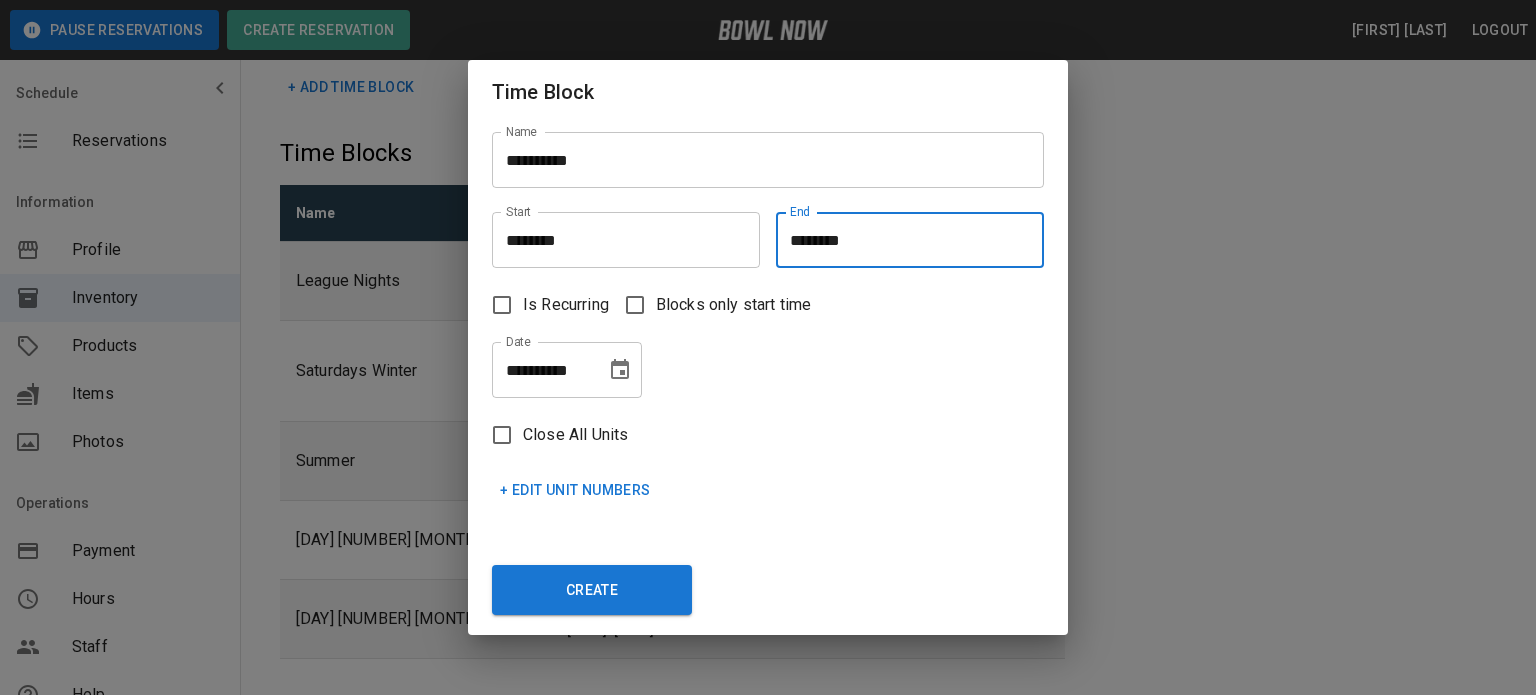 click on "Close All Units" at bounding box center (575, 435) 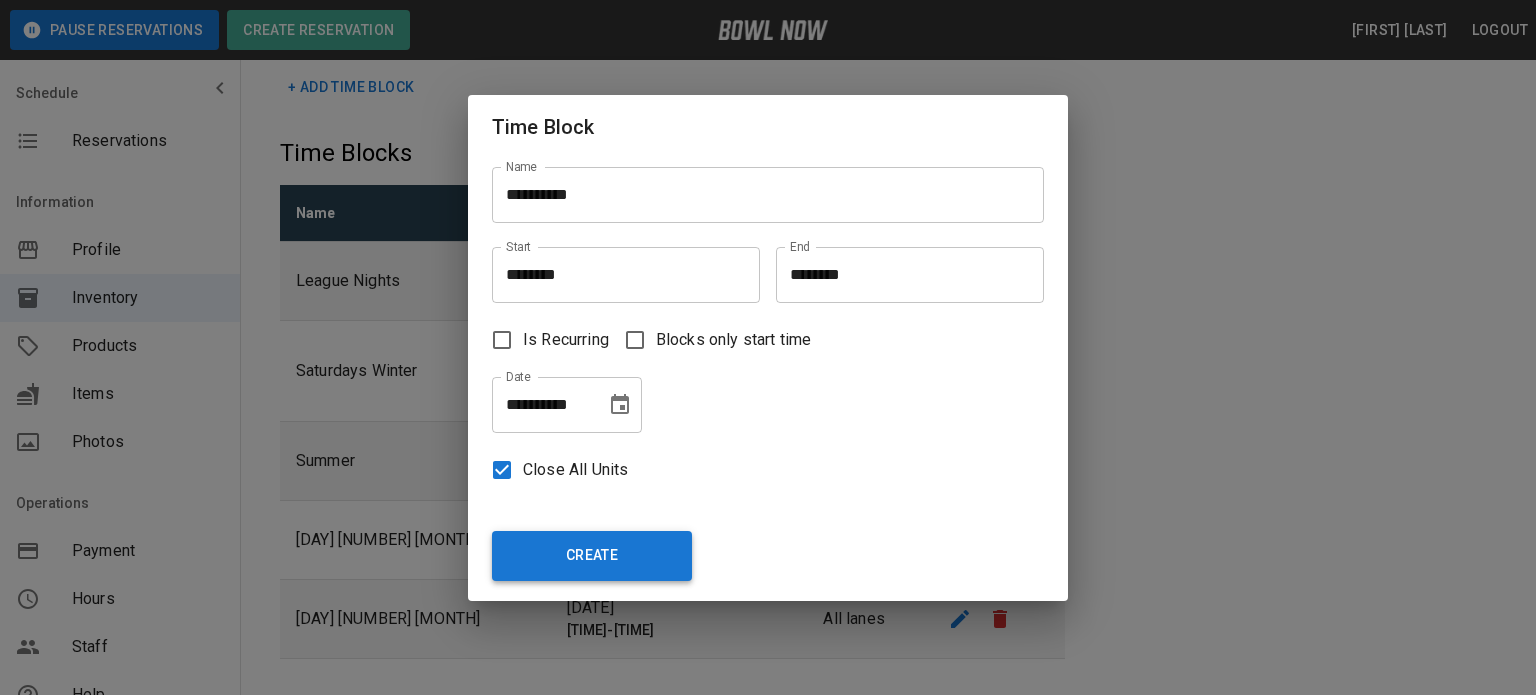 click on "Create" at bounding box center [592, 556] 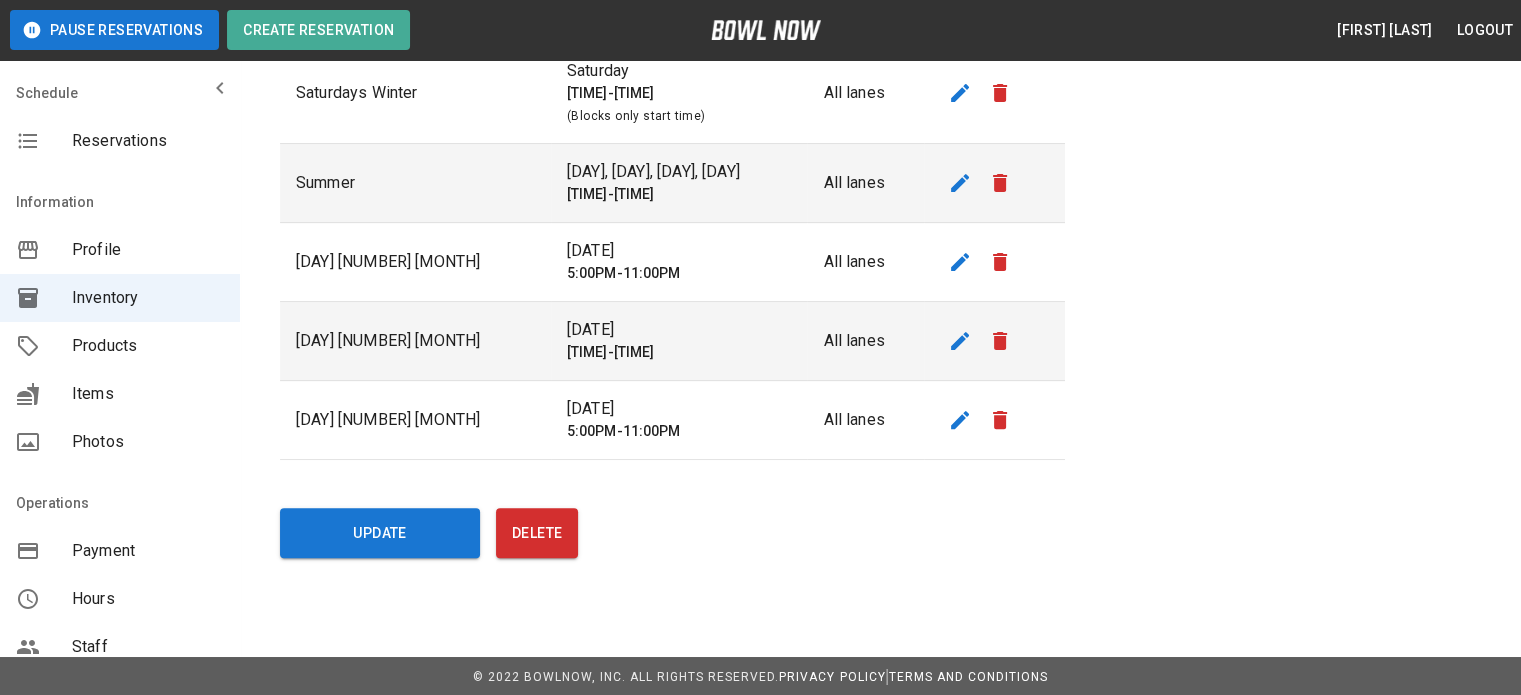 scroll, scrollTop: 236, scrollLeft: 0, axis: vertical 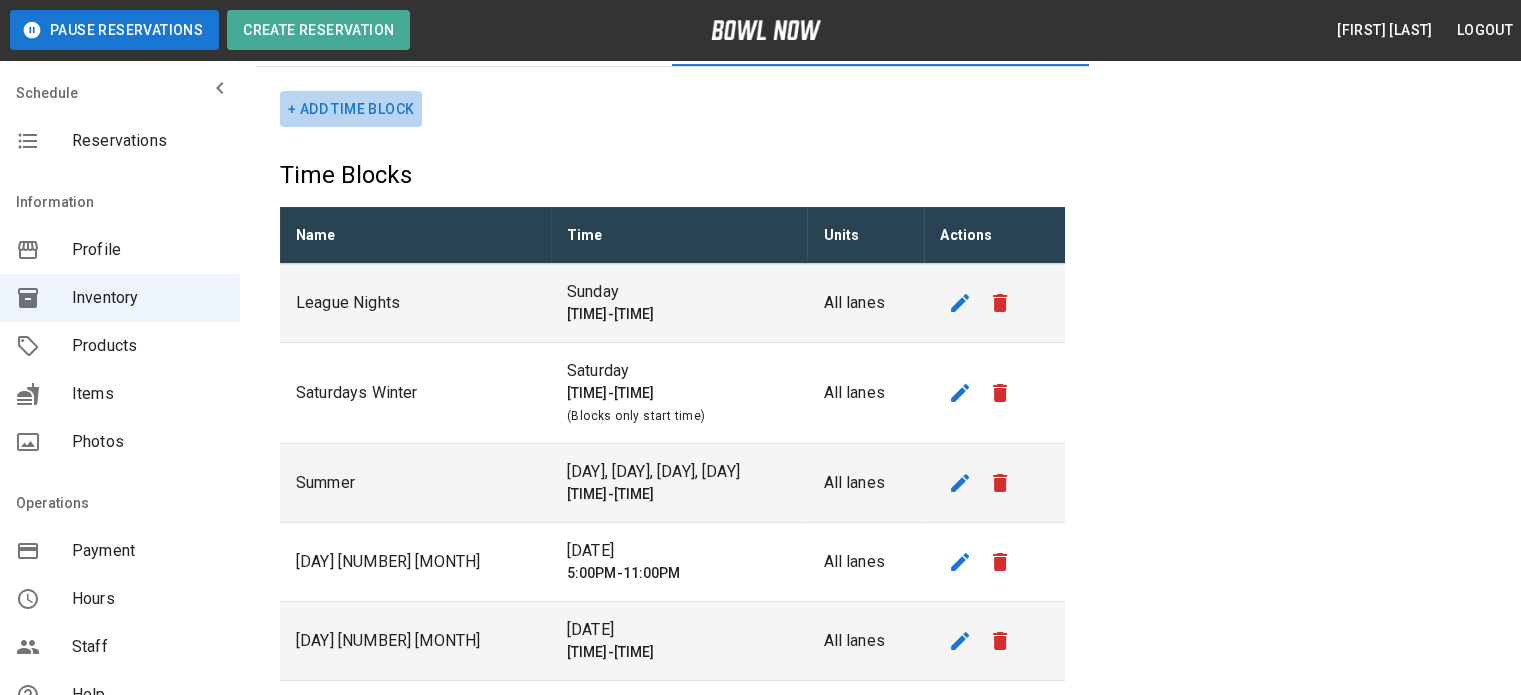 click on "+ Add Time Block" at bounding box center (351, 109) 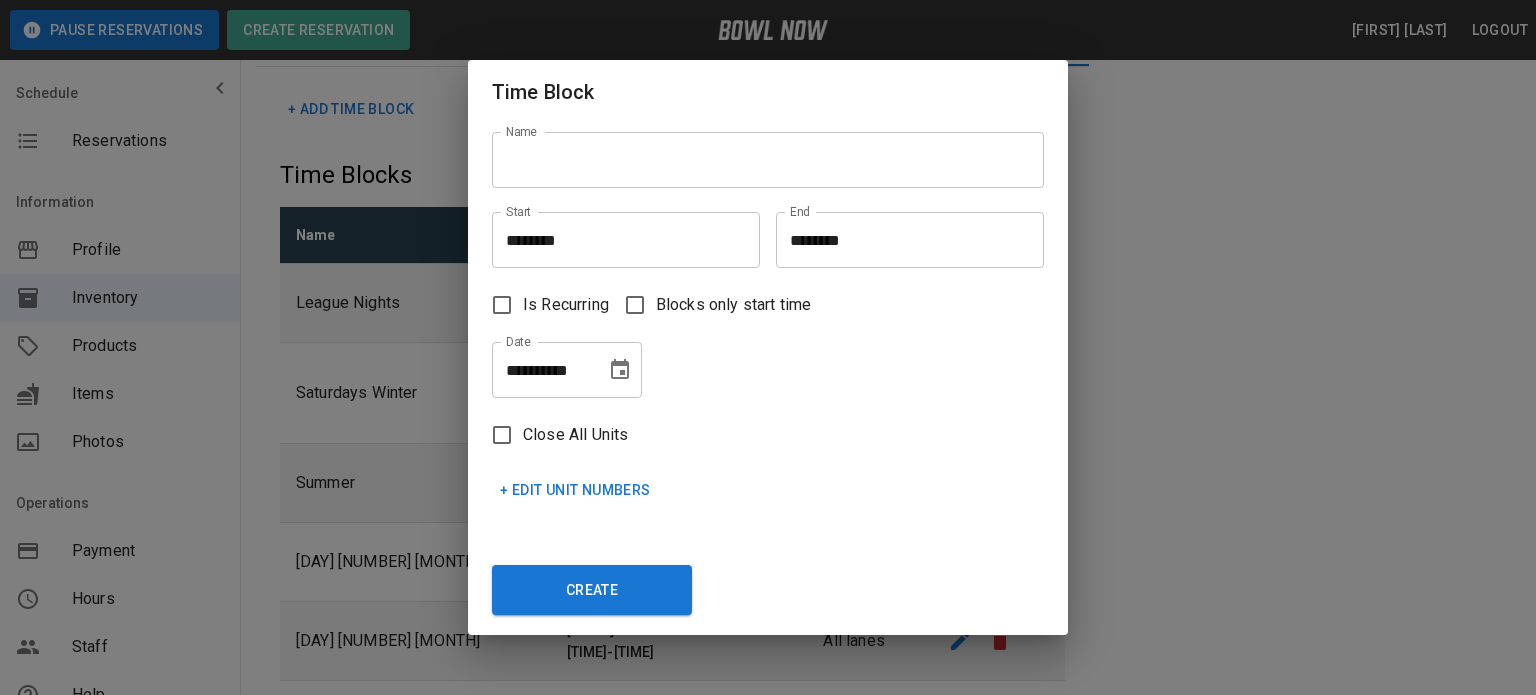 click 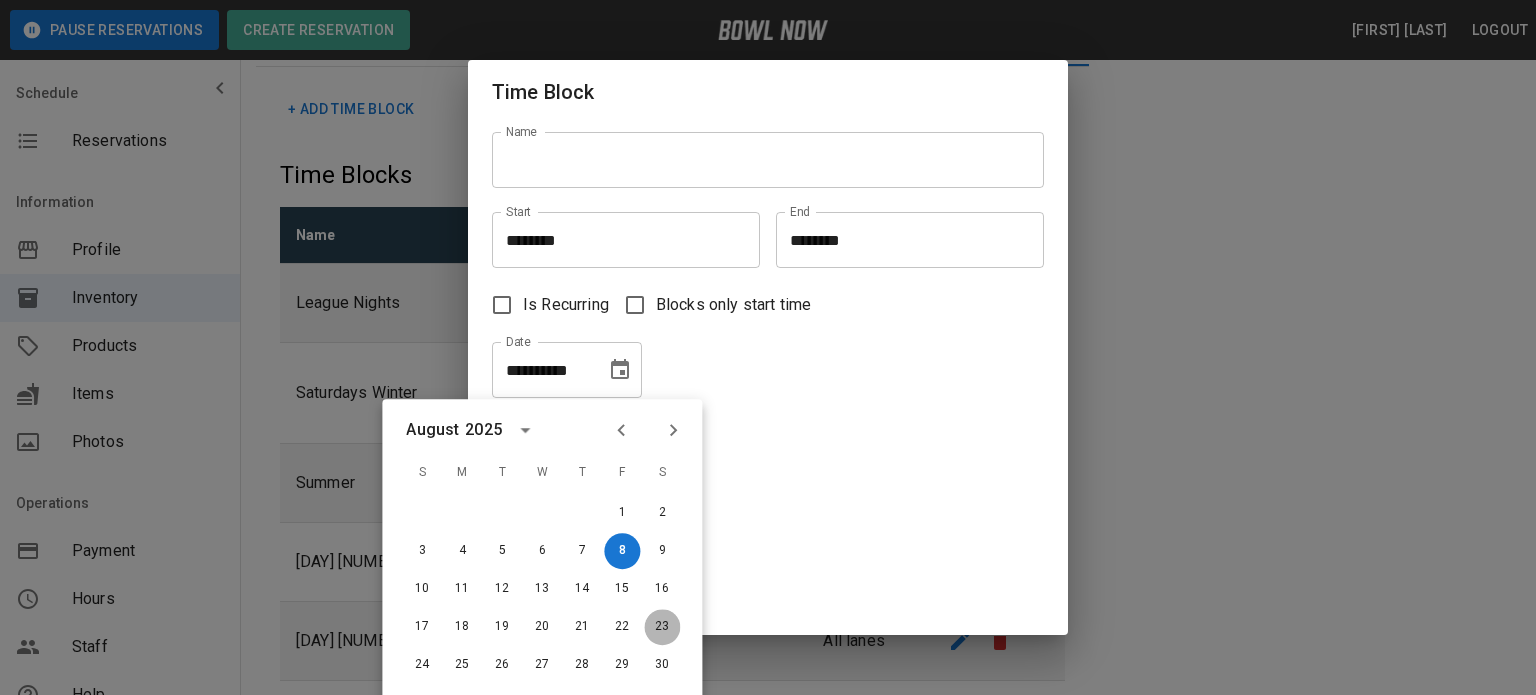 click on "23" at bounding box center [662, 627] 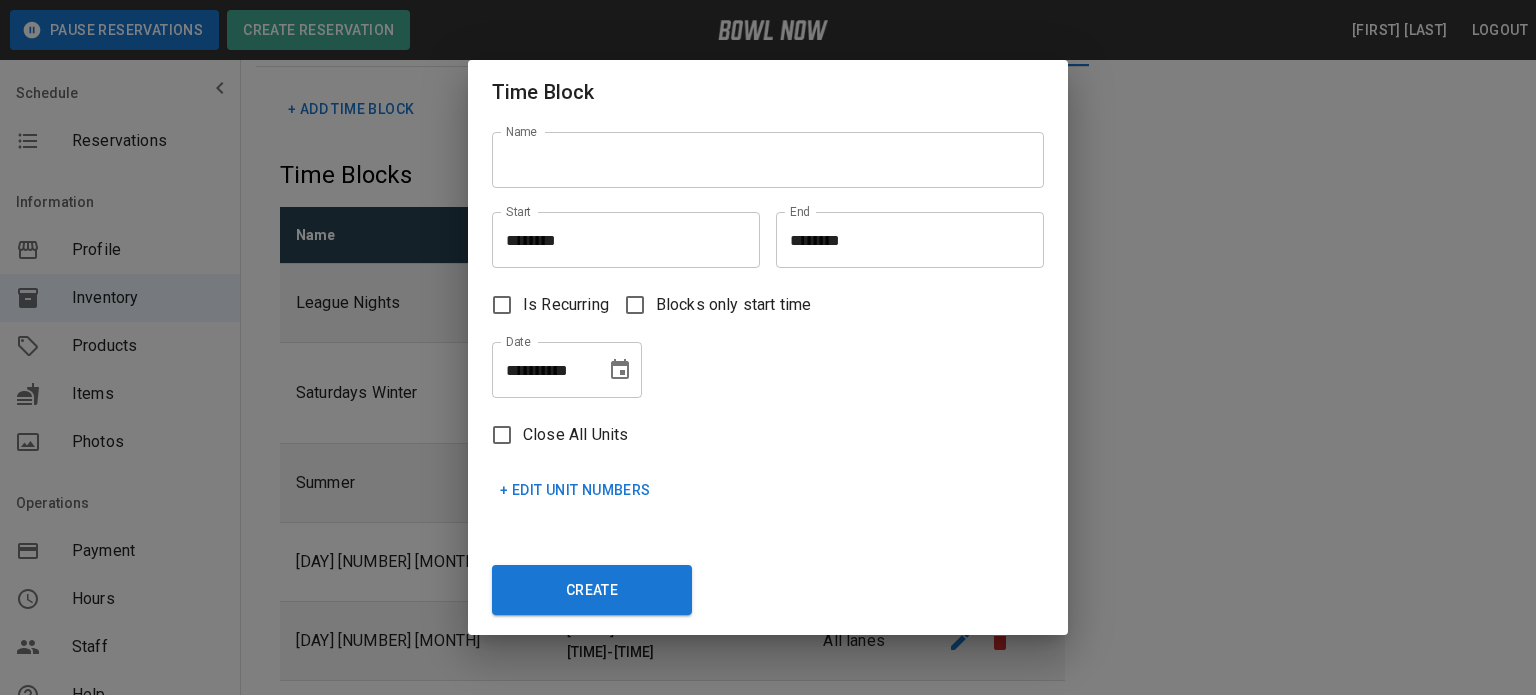 click on "Close All Units" at bounding box center (575, 435) 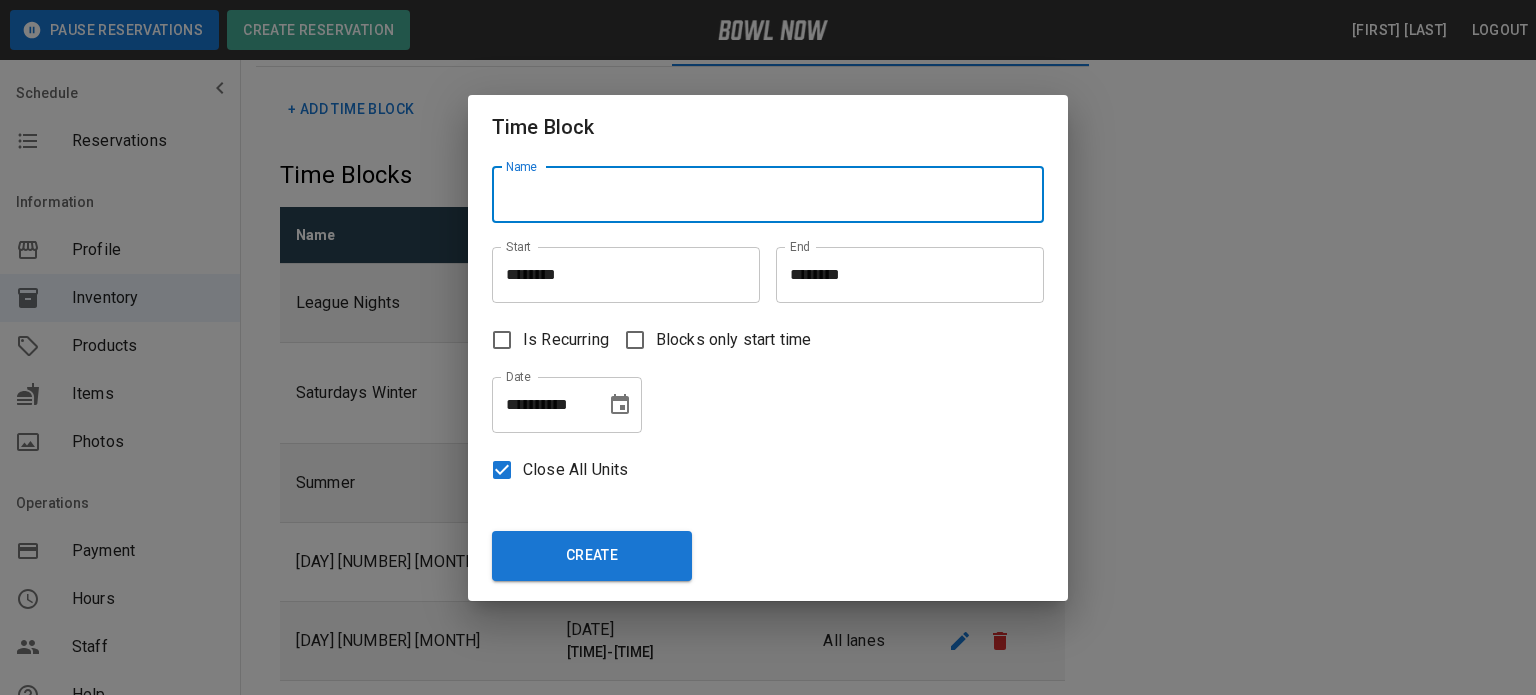 click on "Name" at bounding box center (768, 195) 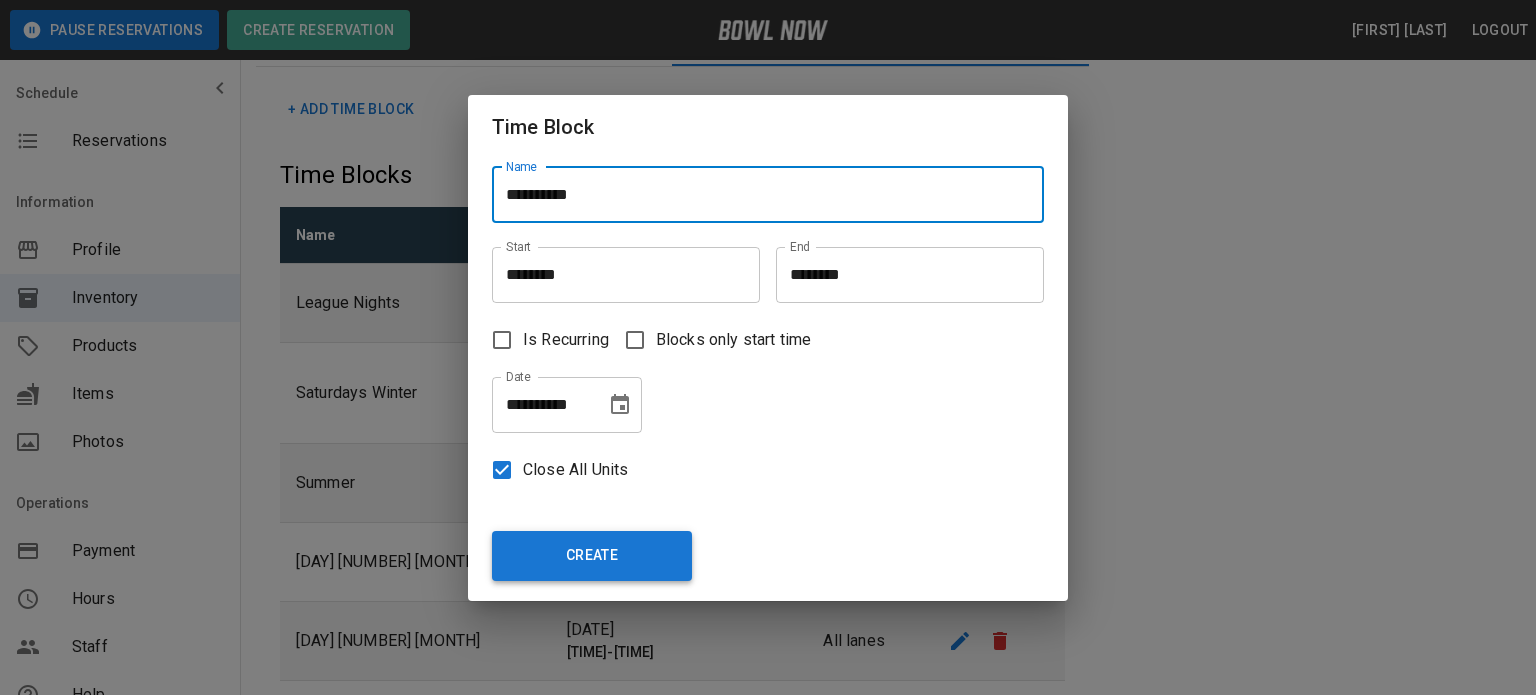 type on "**********" 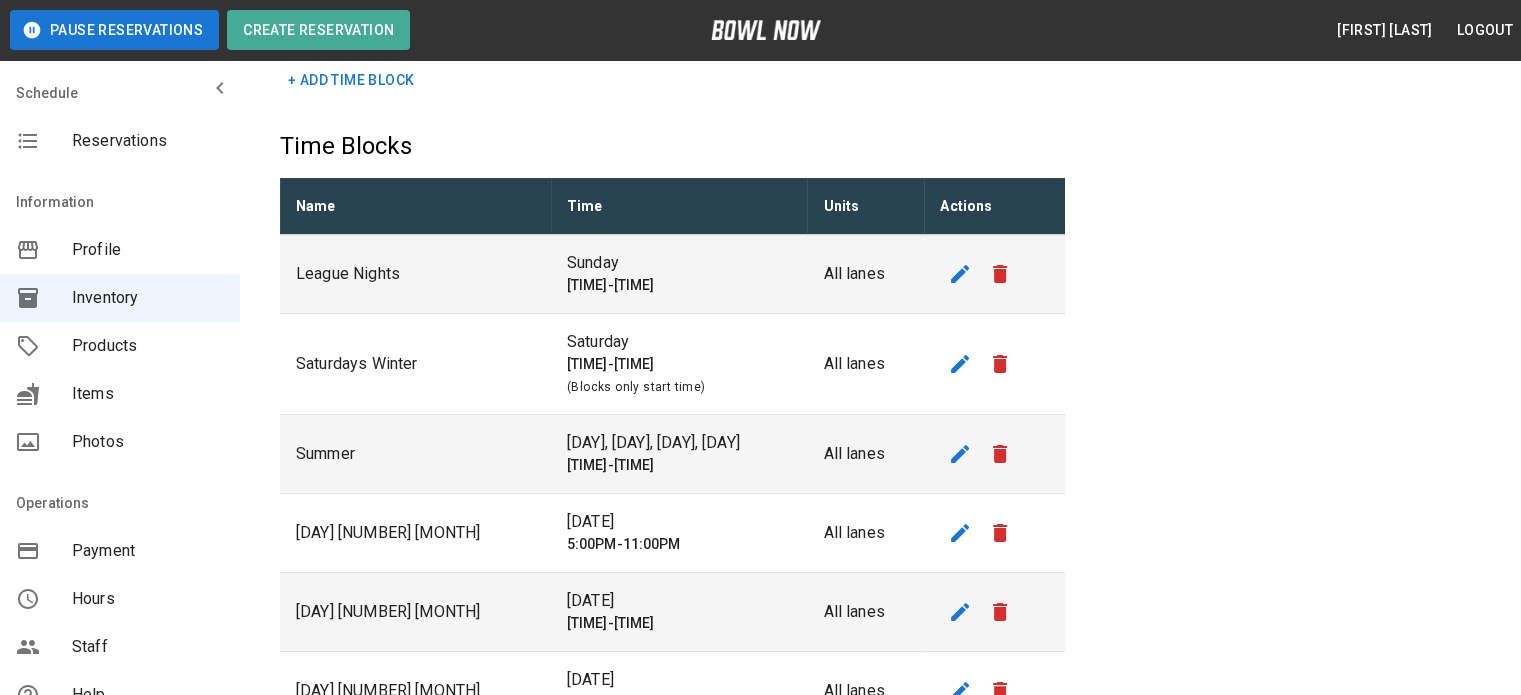 scroll, scrollTop: 136, scrollLeft: 0, axis: vertical 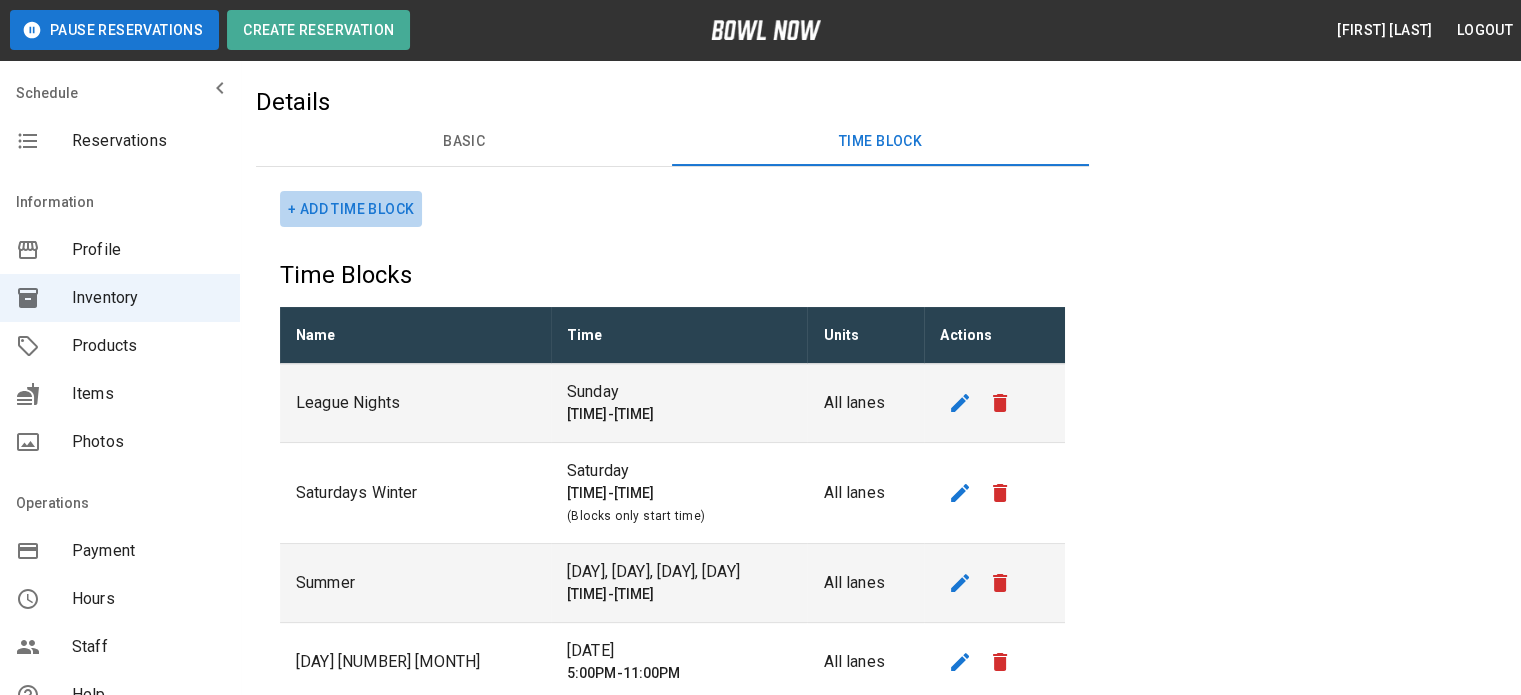 click on "+ Add Time Block" at bounding box center (351, 209) 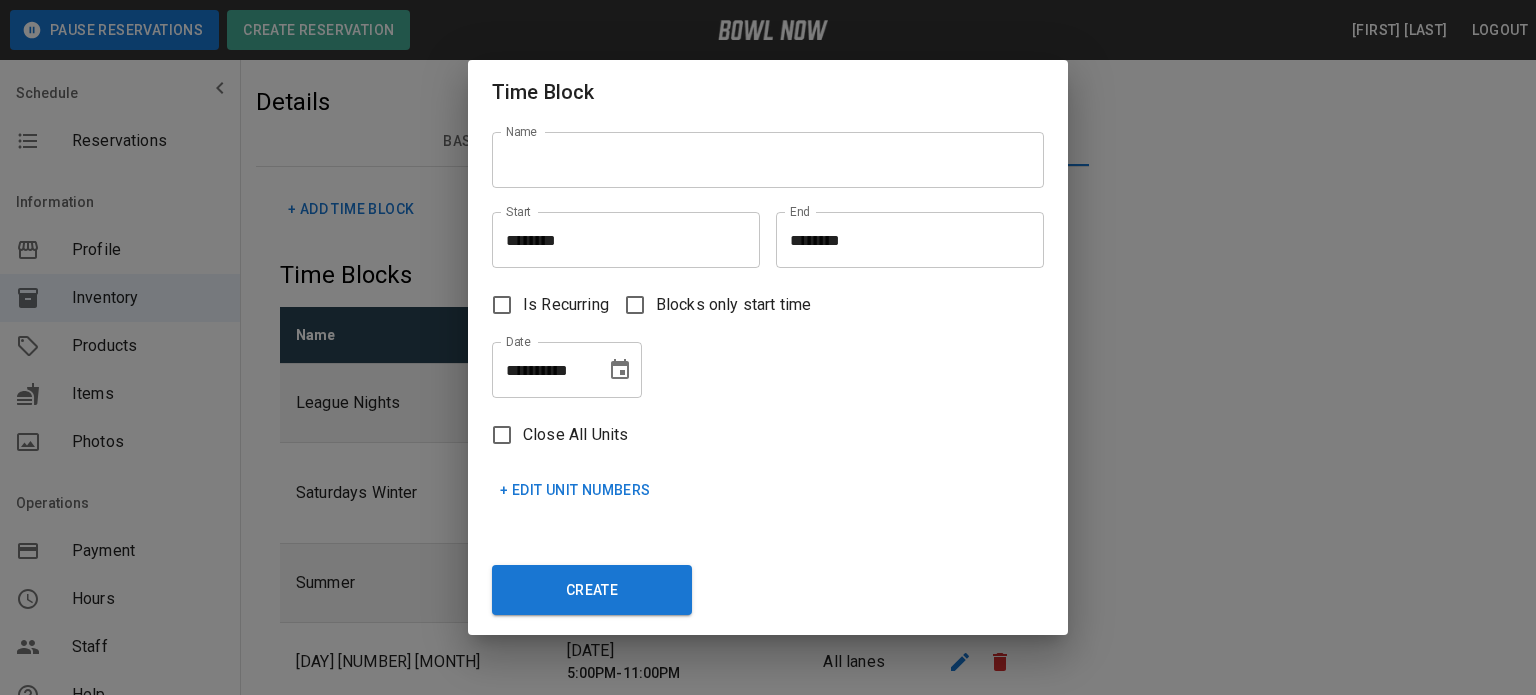 click 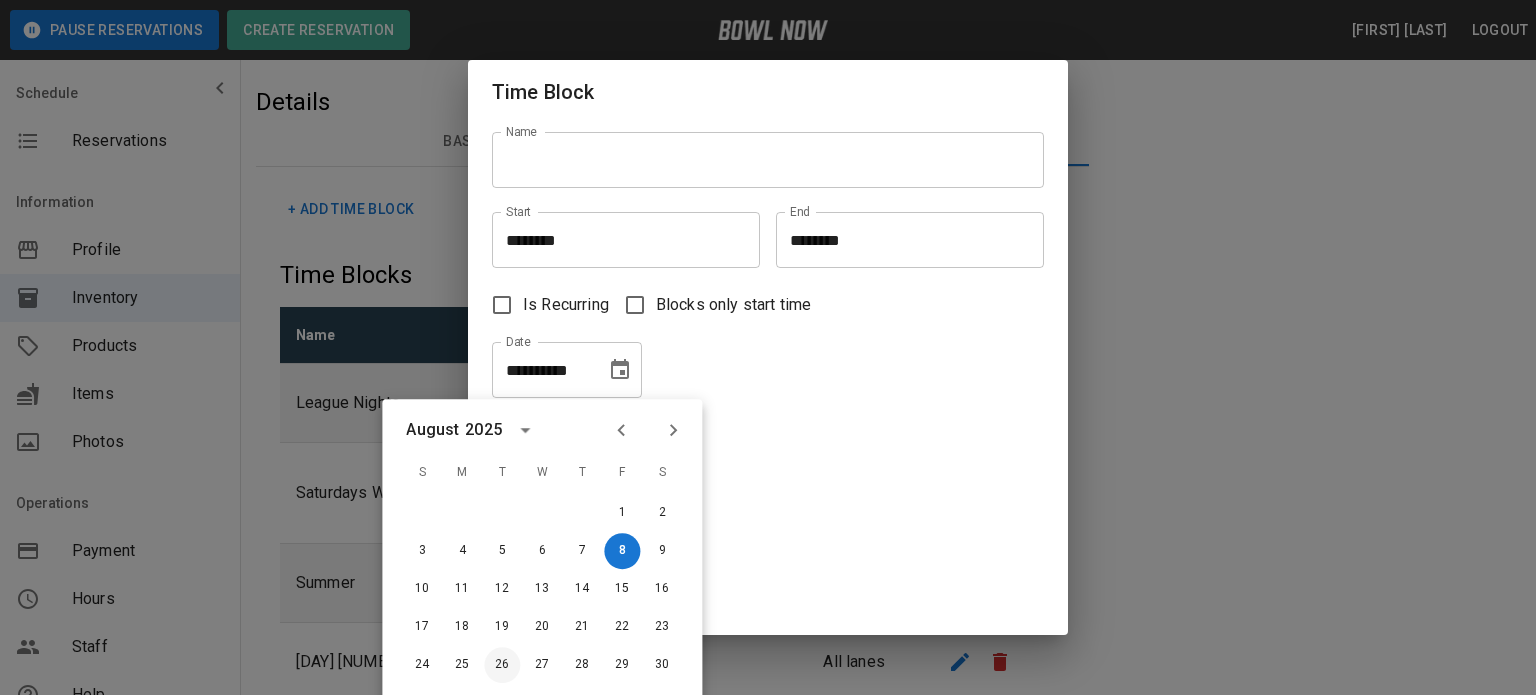click on "26" at bounding box center [502, 665] 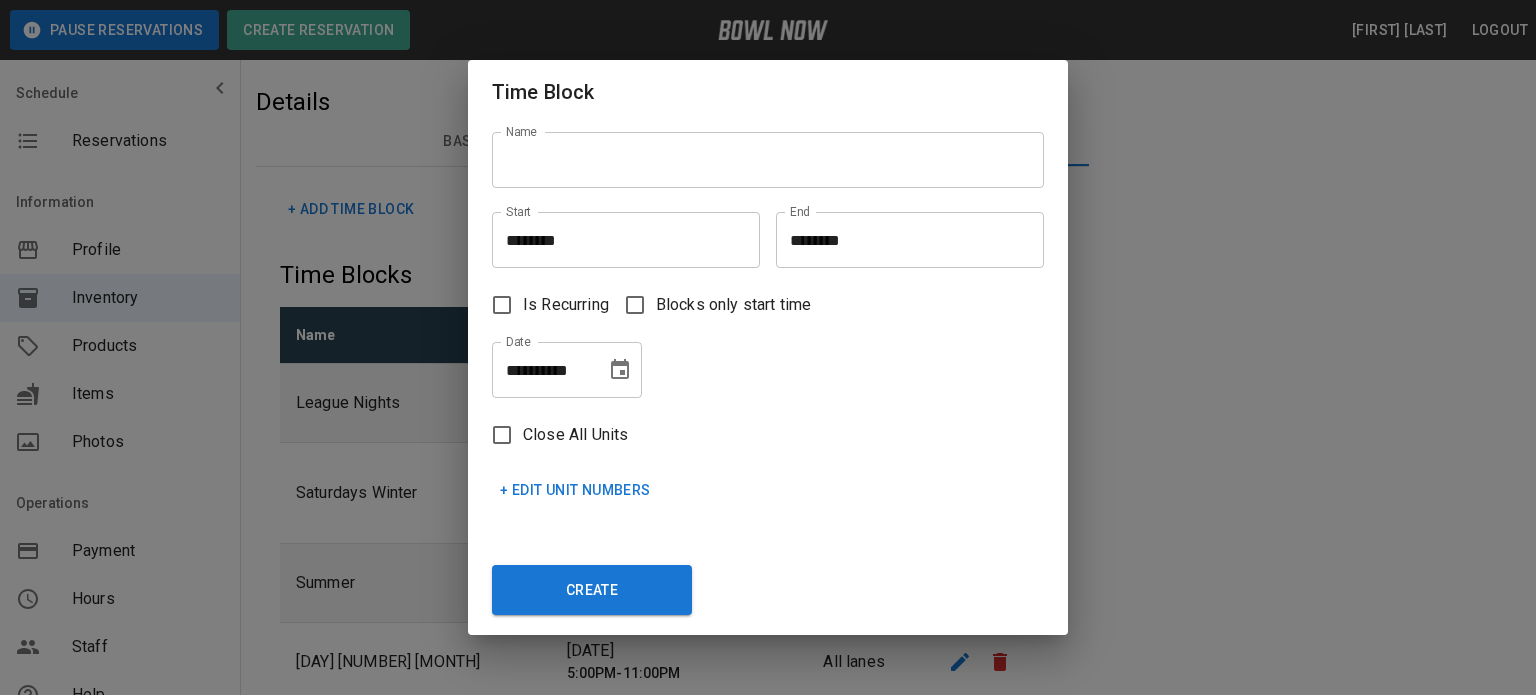 click on "Name" at bounding box center [768, 160] 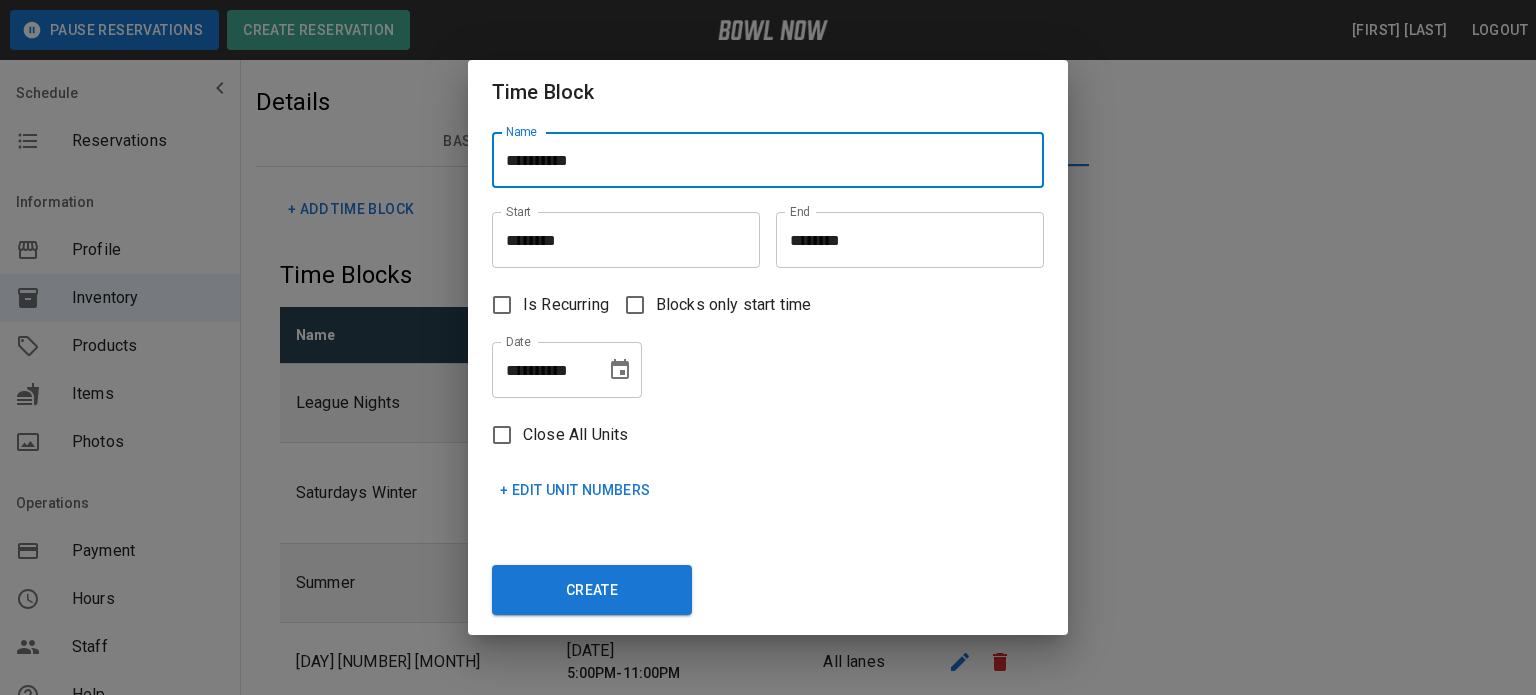 type on "**********" 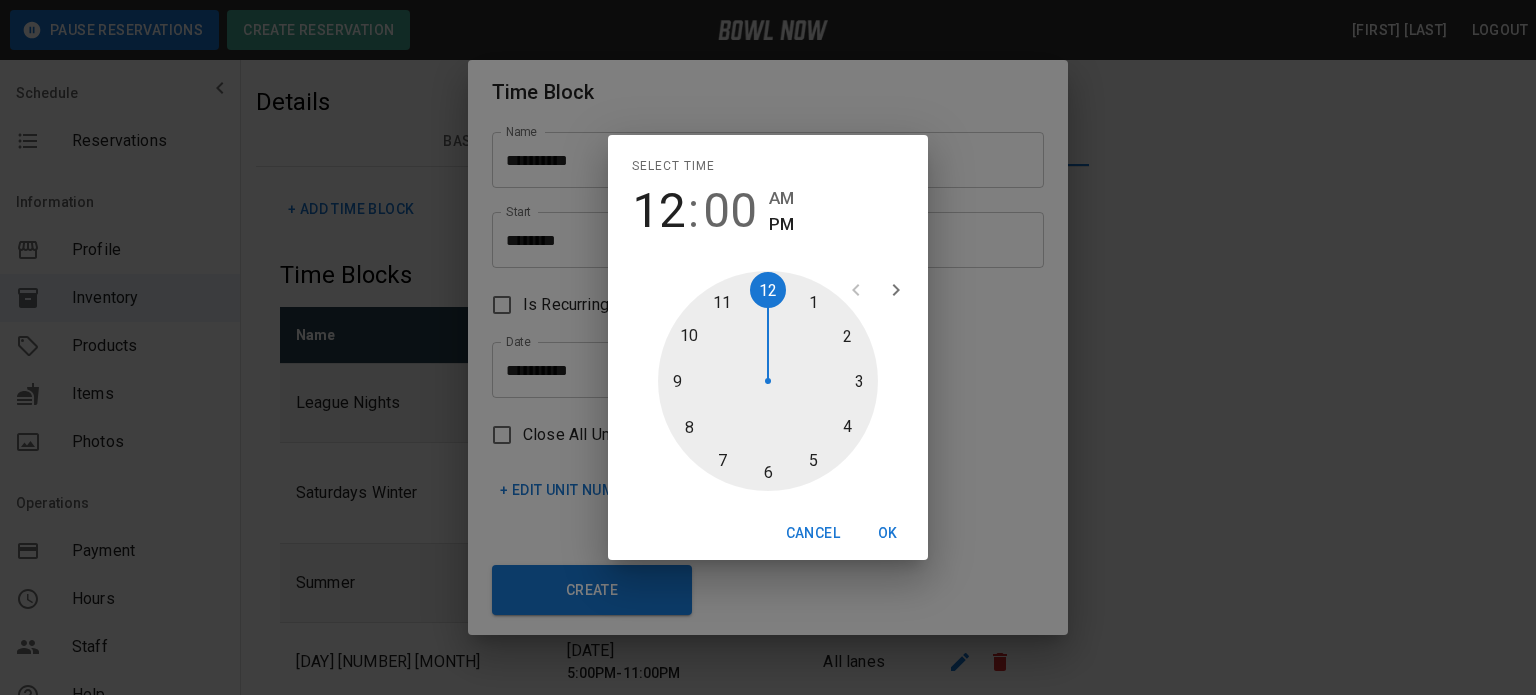 click at bounding box center [768, 381] 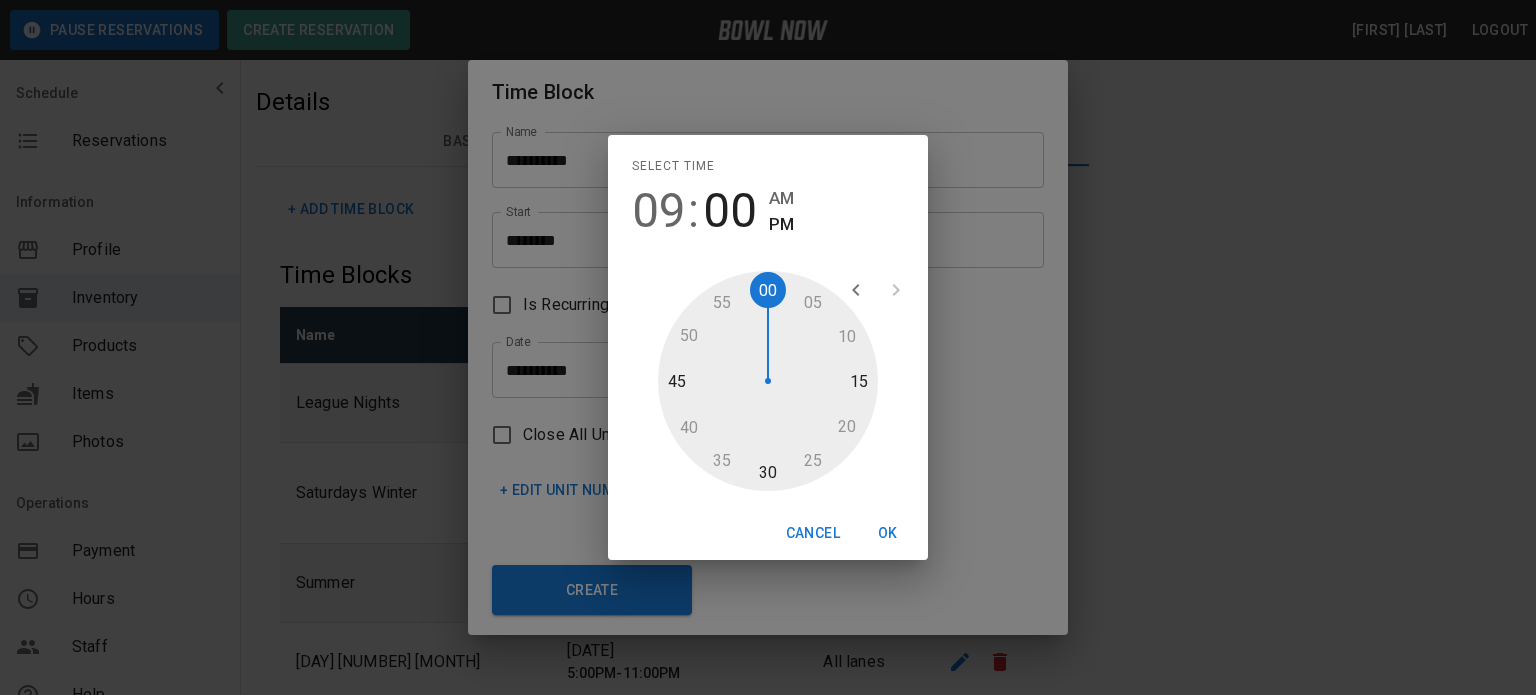 click on "OK" at bounding box center [888, 533] 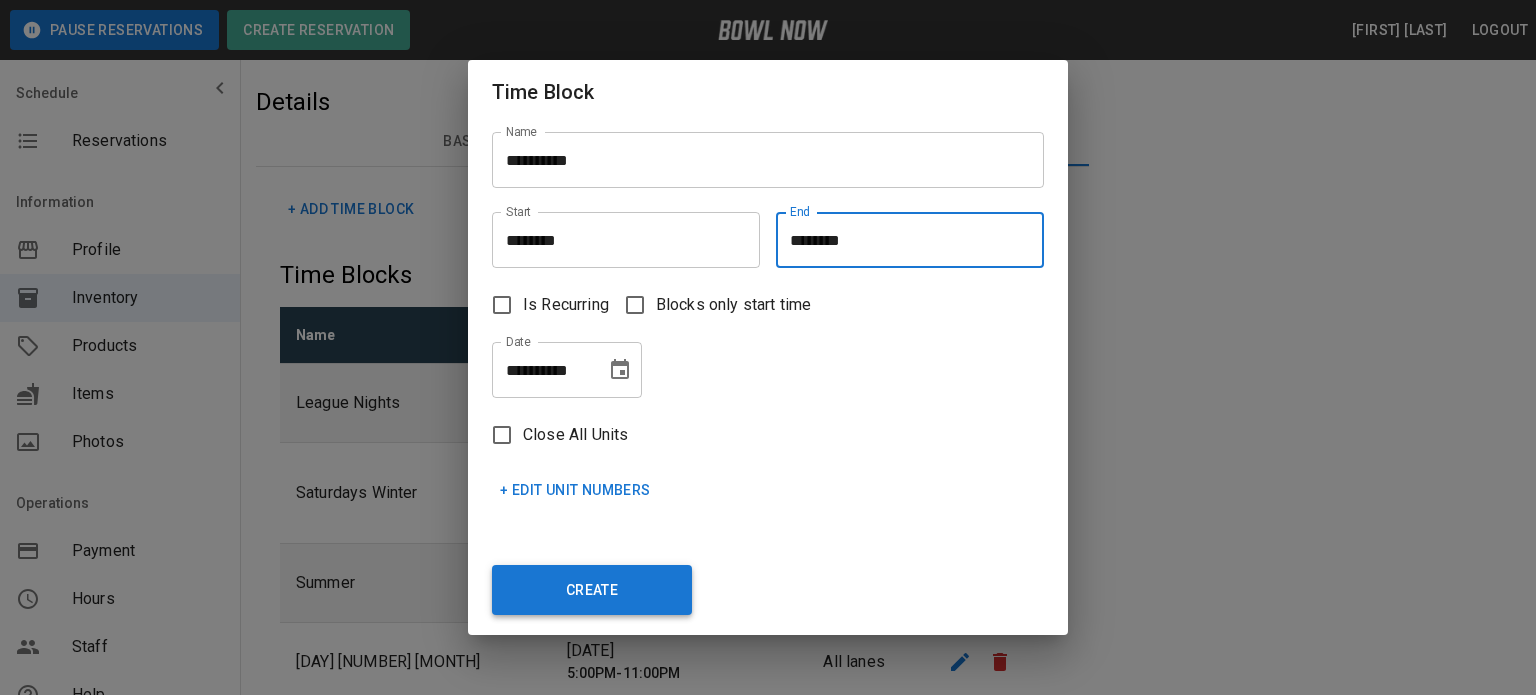 click on "Create" at bounding box center (592, 590) 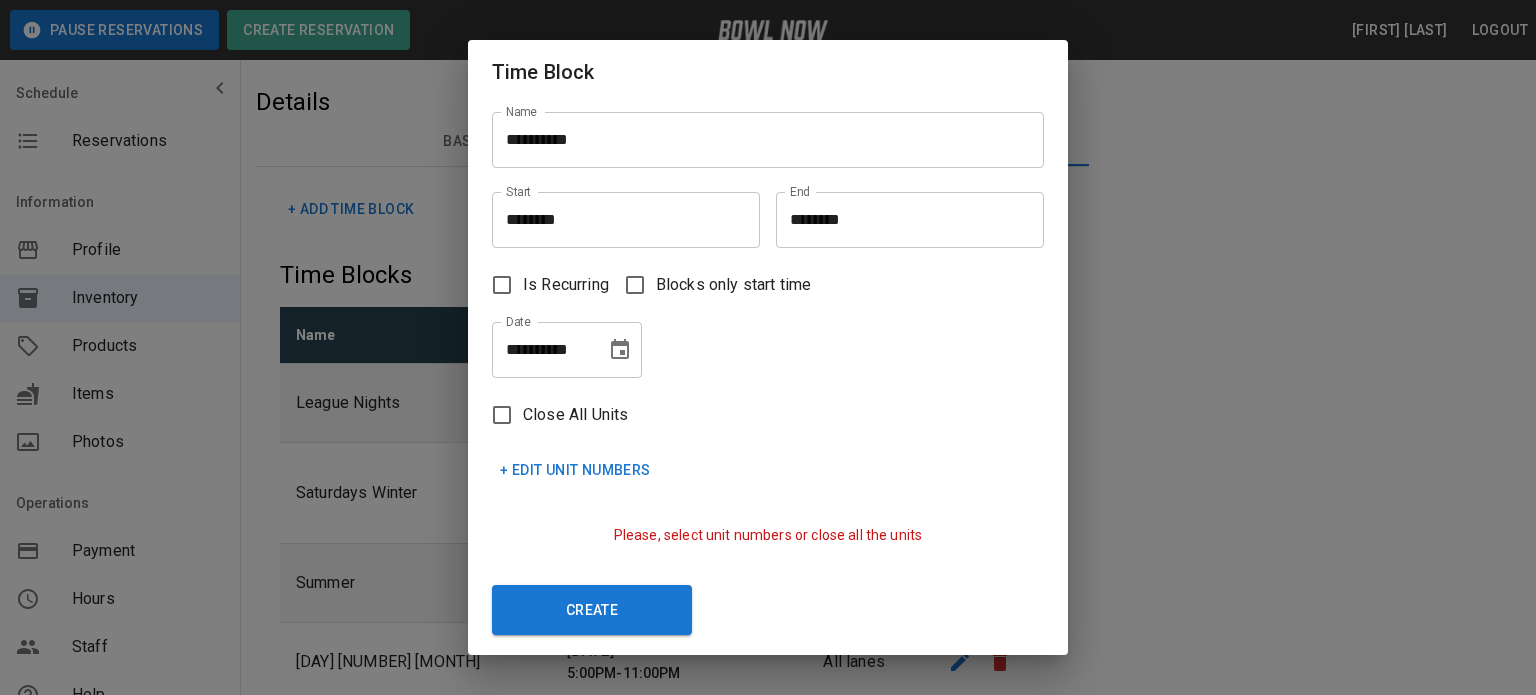 click on "Close All Units" at bounding box center (575, 415) 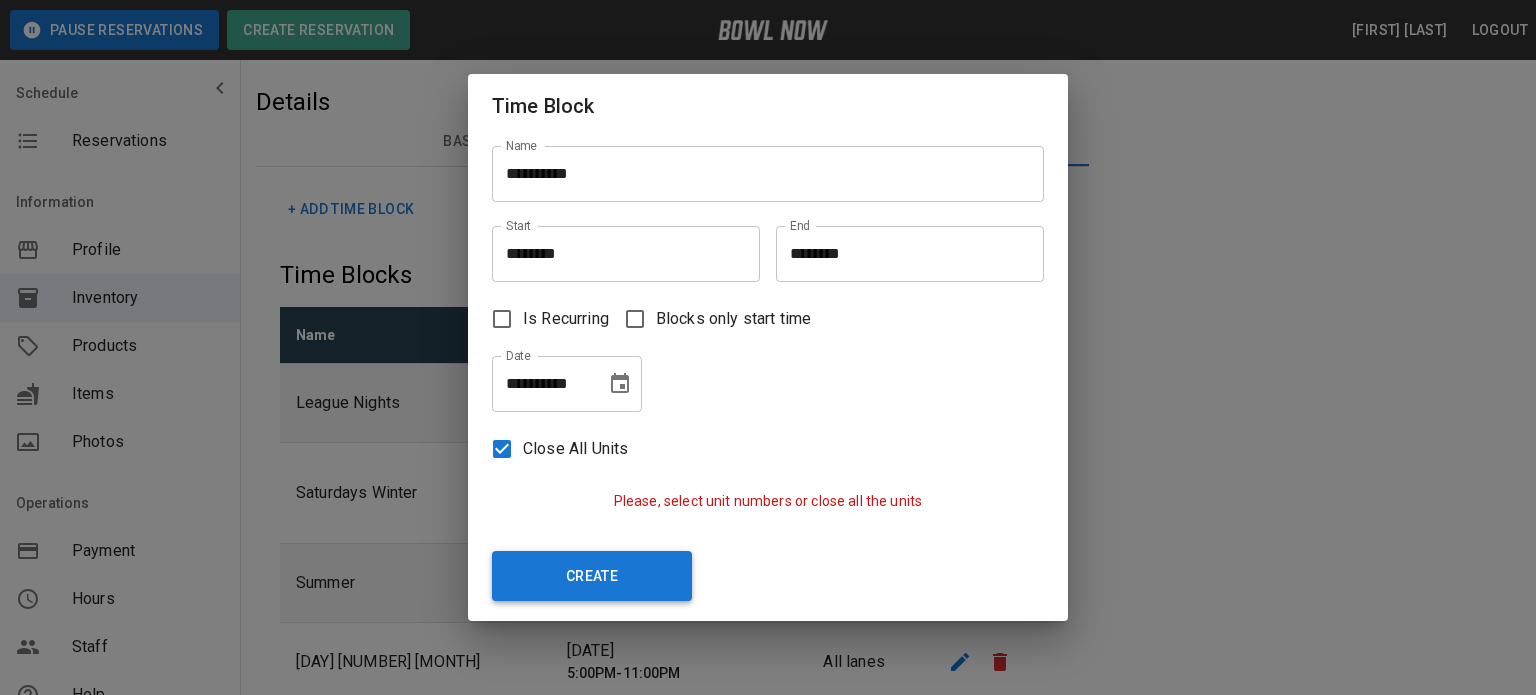 click on "Create" at bounding box center [592, 576] 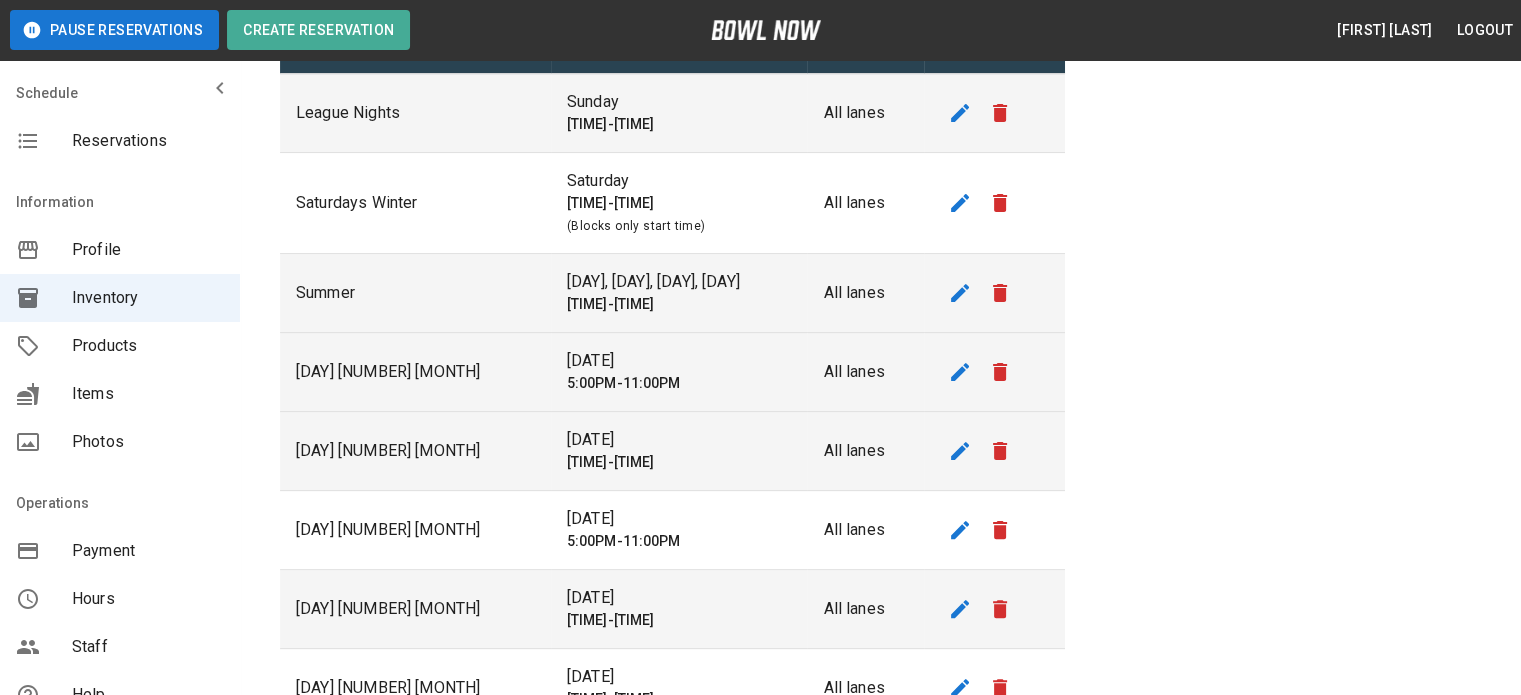 scroll, scrollTop: 536, scrollLeft: 0, axis: vertical 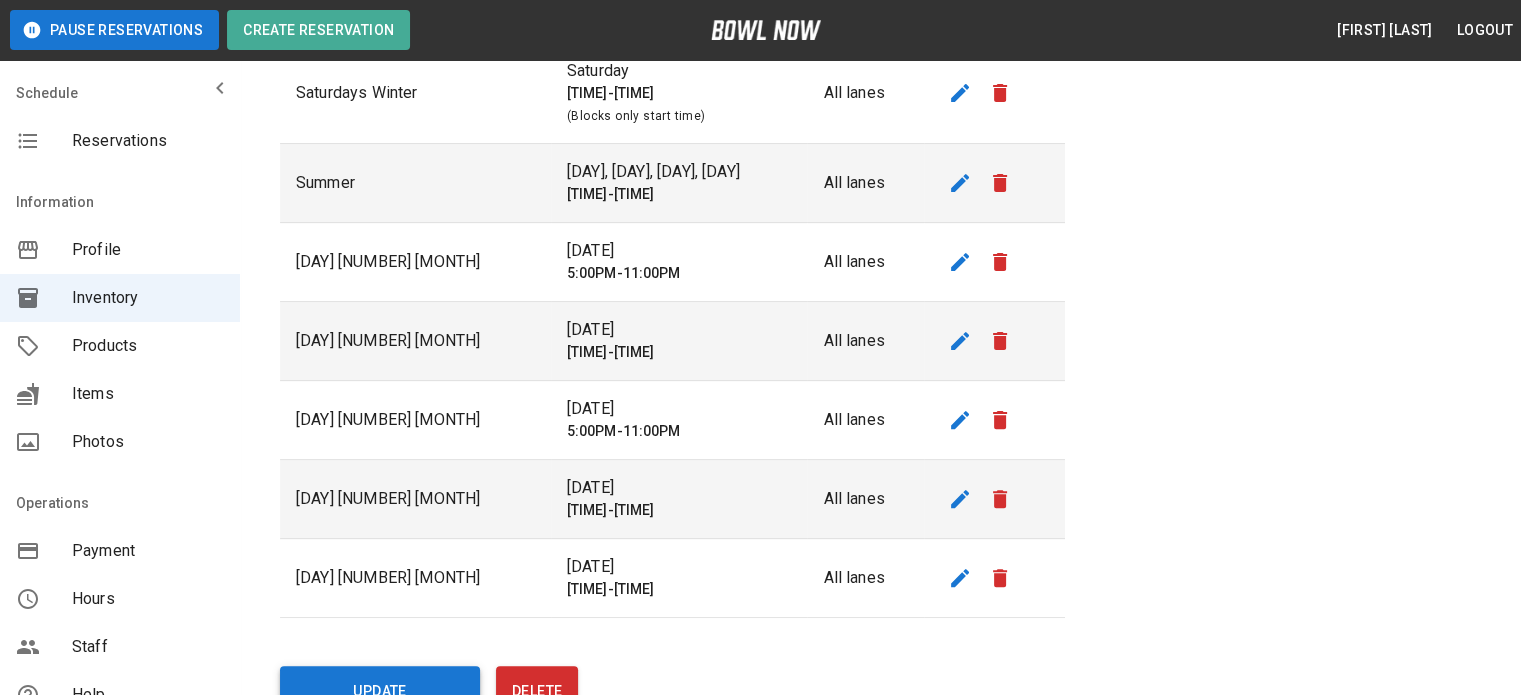 click on "Update" at bounding box center [380, 691] 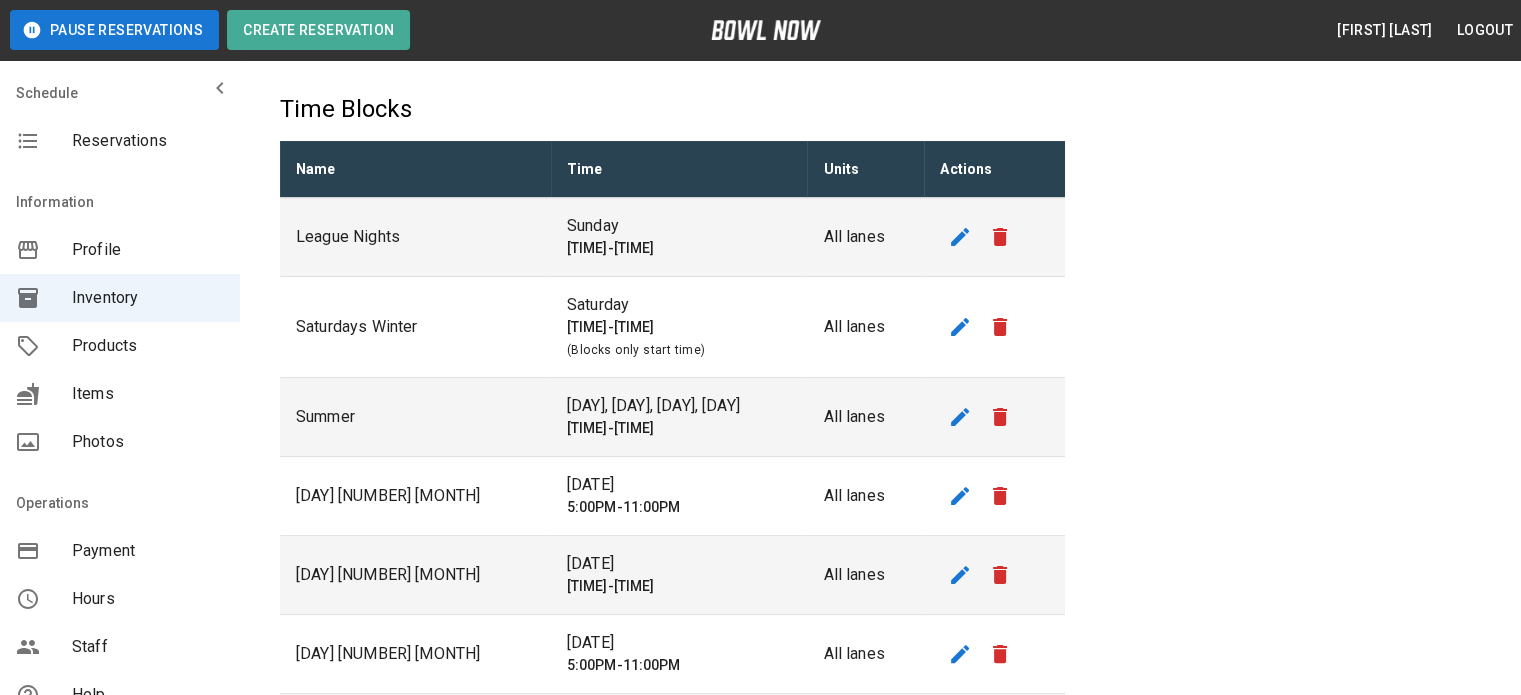 scroll, scrollTop: 194, scrollLeft: 0, axis: vertical 